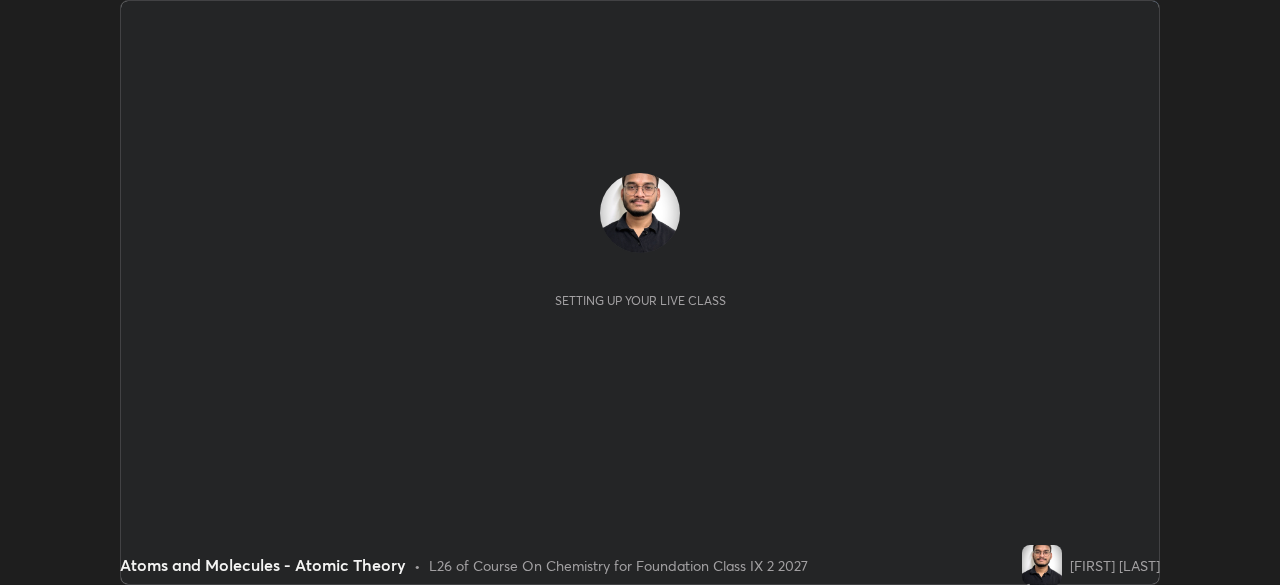 scroll, scrollTop: 0, scrollLeft: 0, axis: both 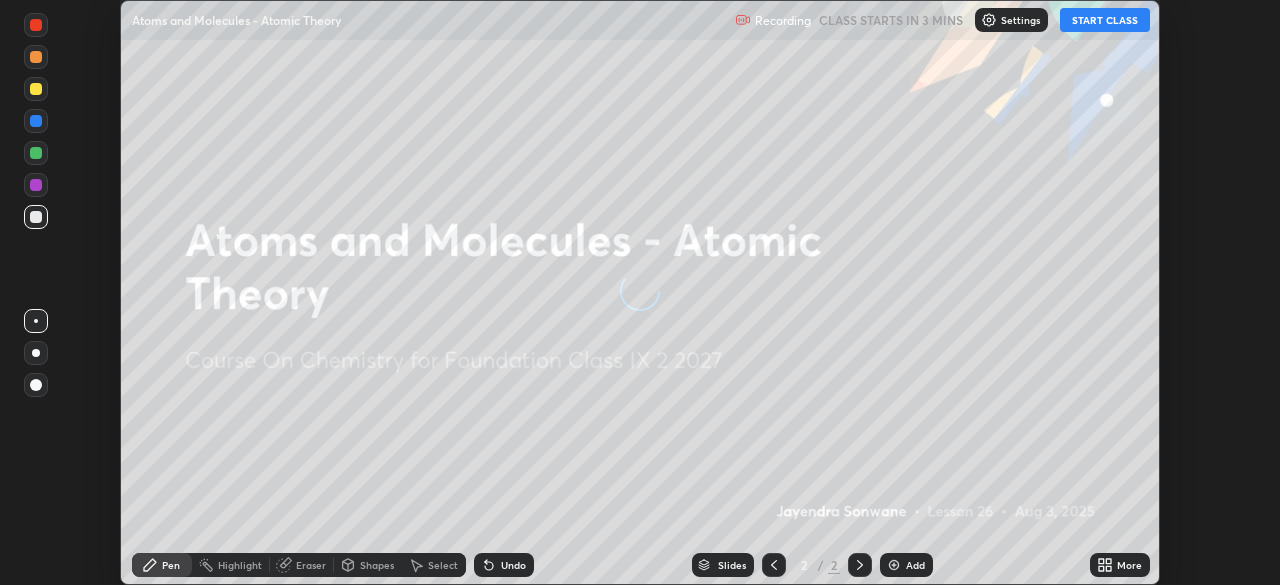 click on "START CLASS" at bounding box center (1105, 20) 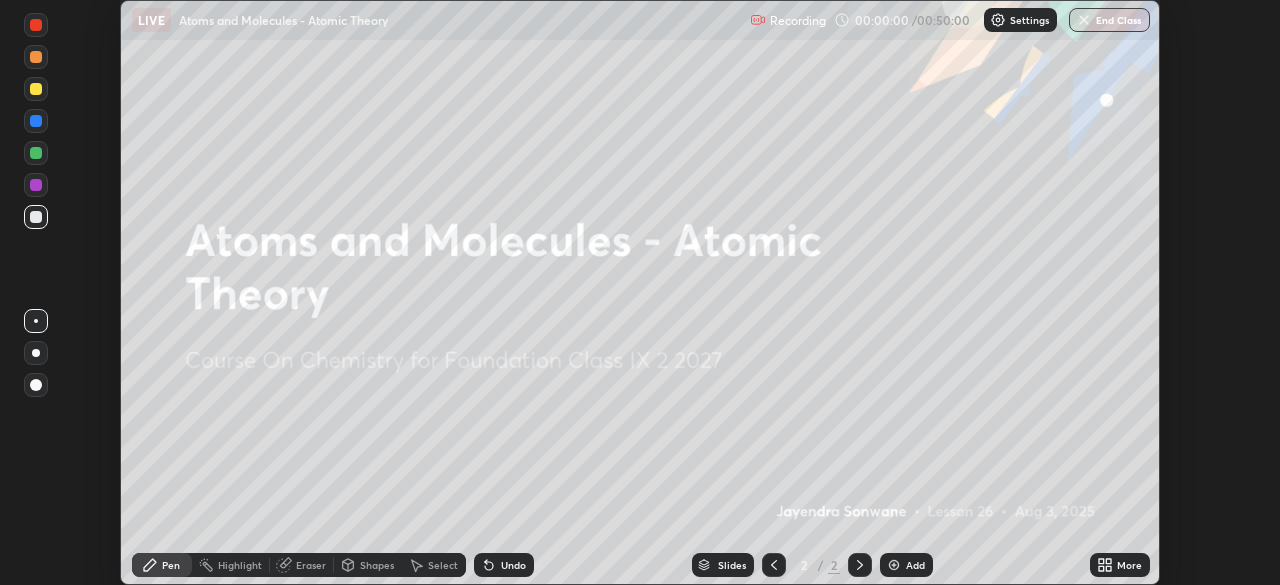 click on "More" at bounding box center [1129, 565] 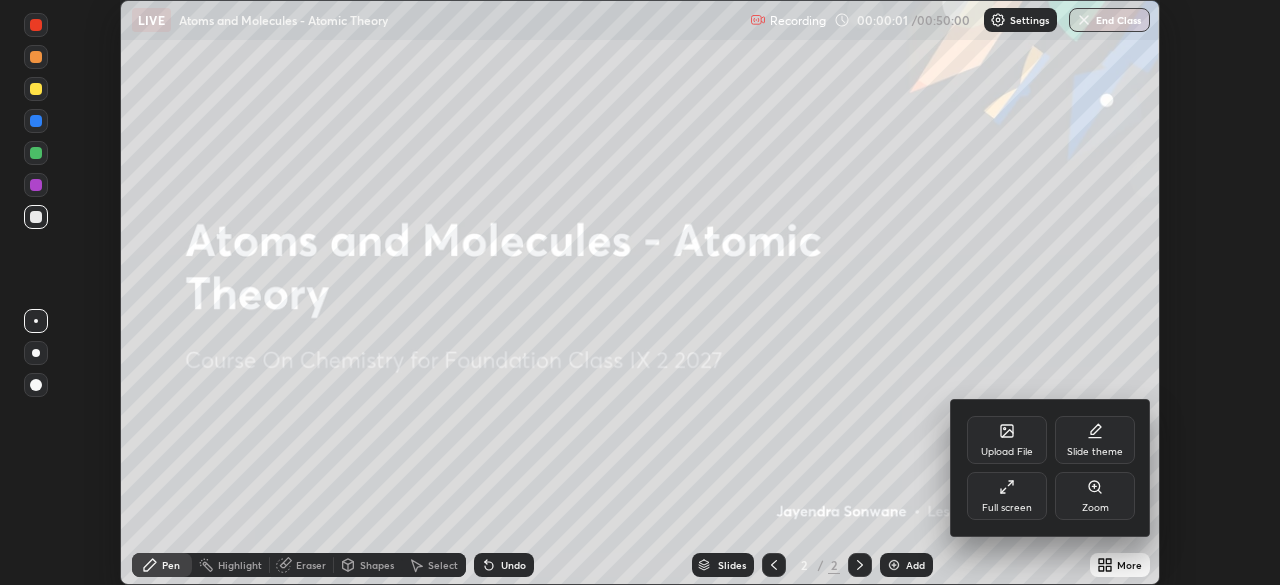 click on "Full screen" at bounding box center [1007, 496] 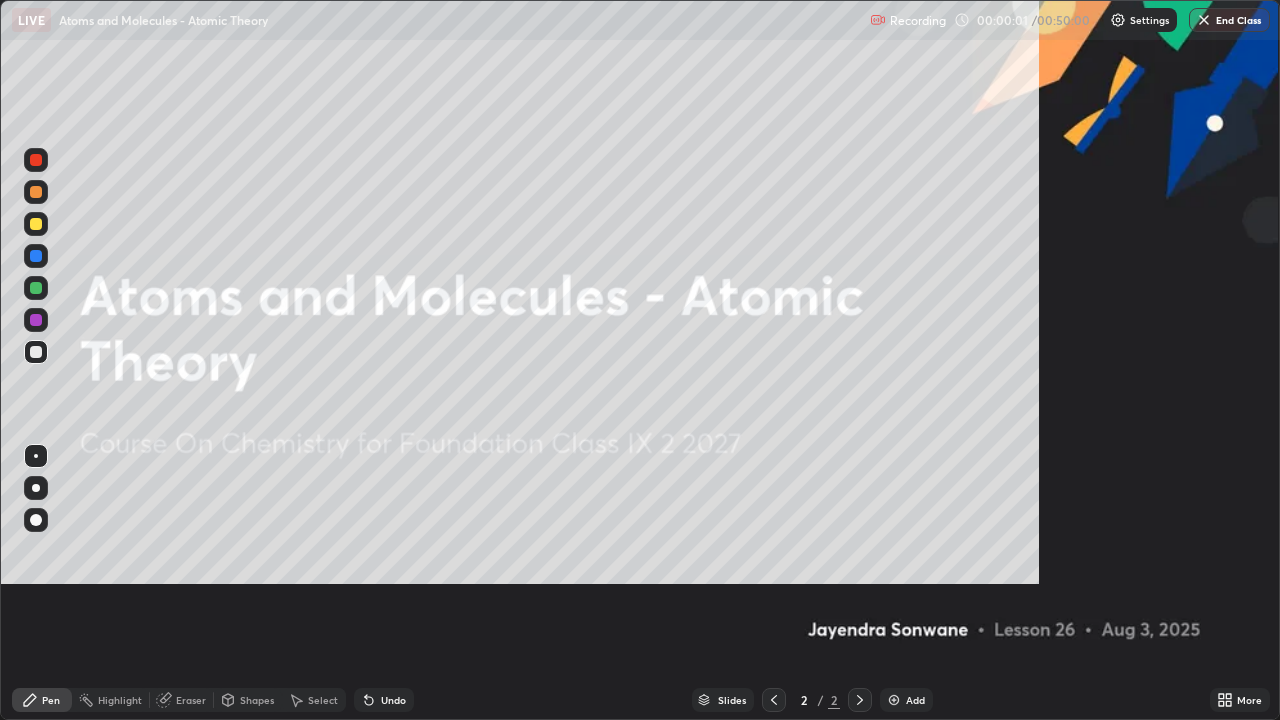 scroll, scrollTop: 99280, scrollLeft: 98720, axis: both 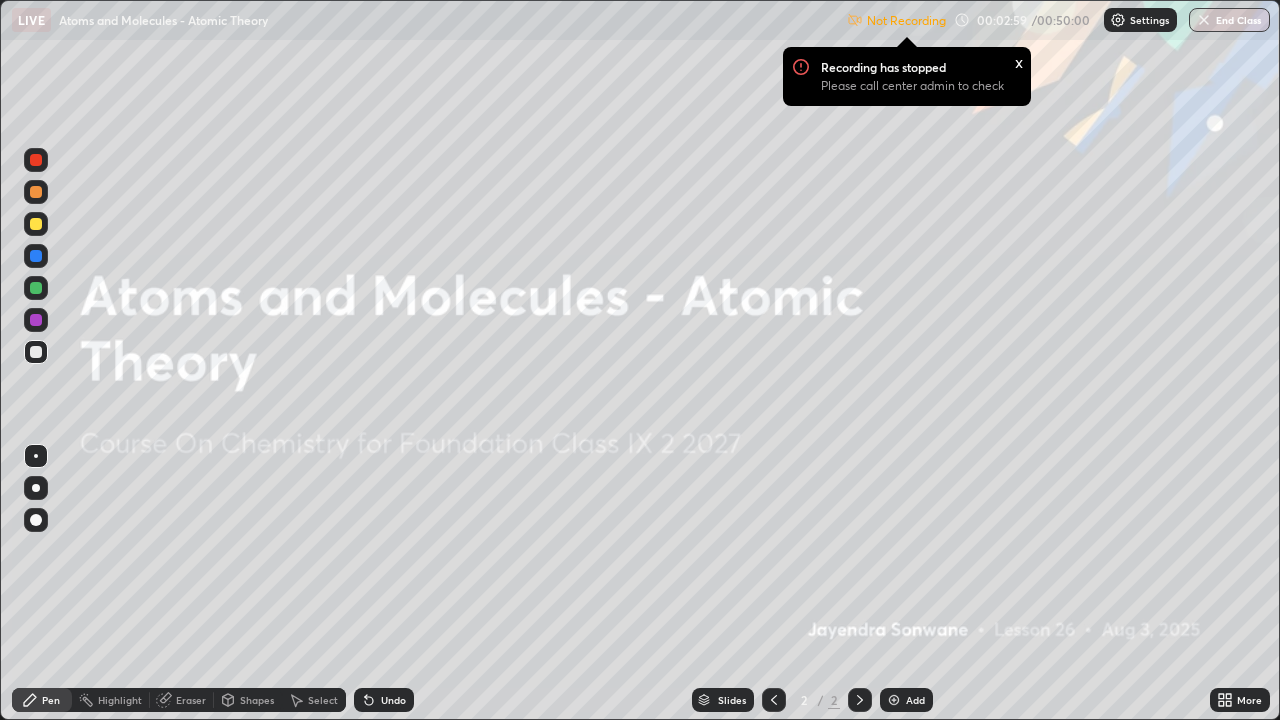 click on "Undo" at bounding box center (384, 700) 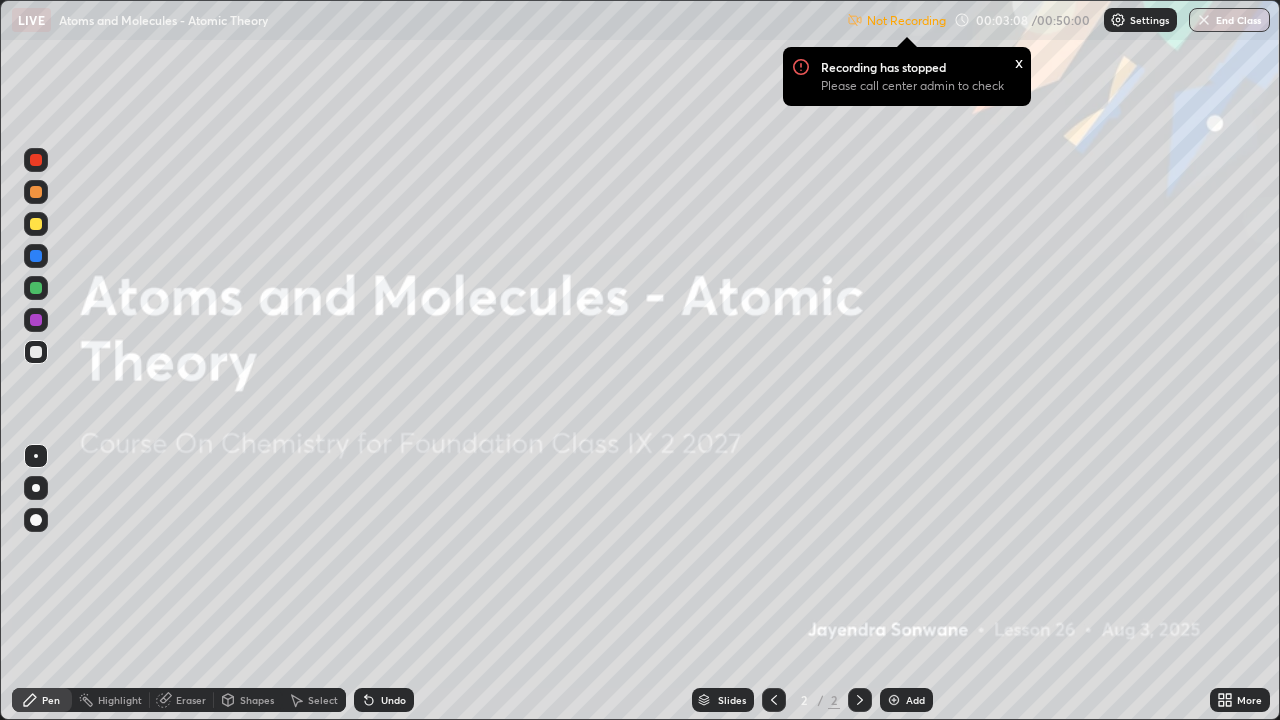 click at bounding box center [36, 488] 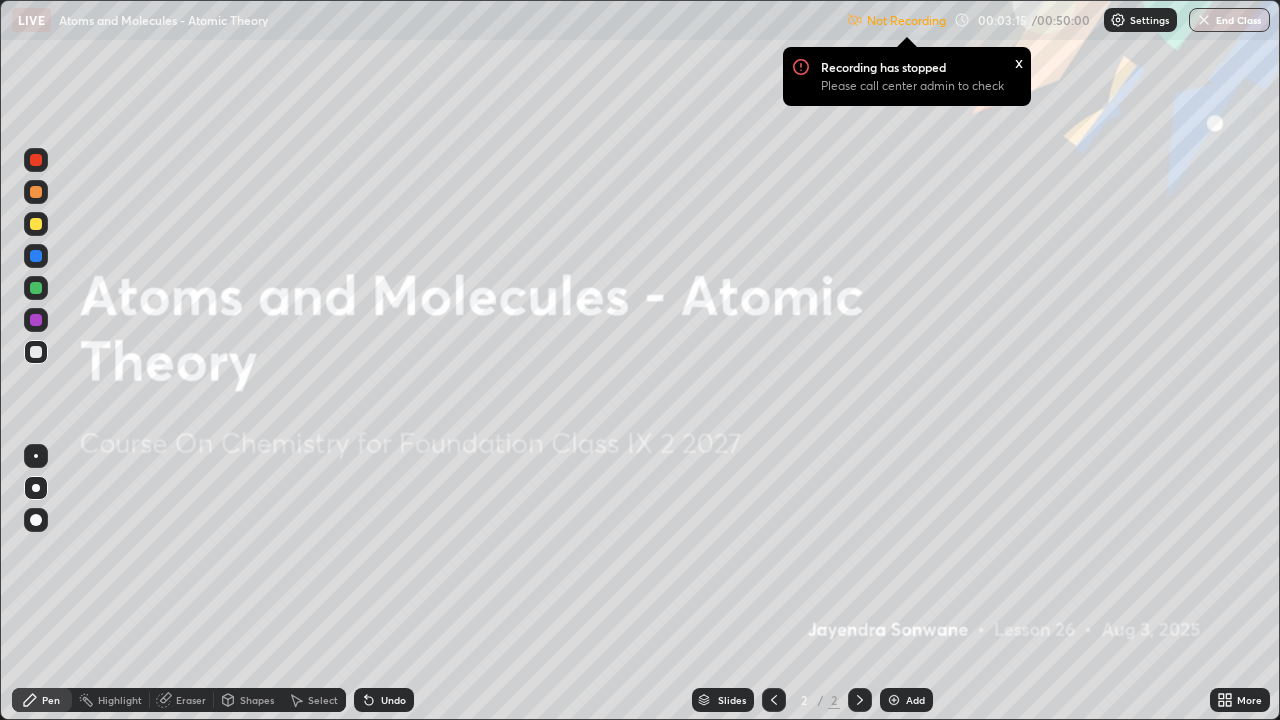 click 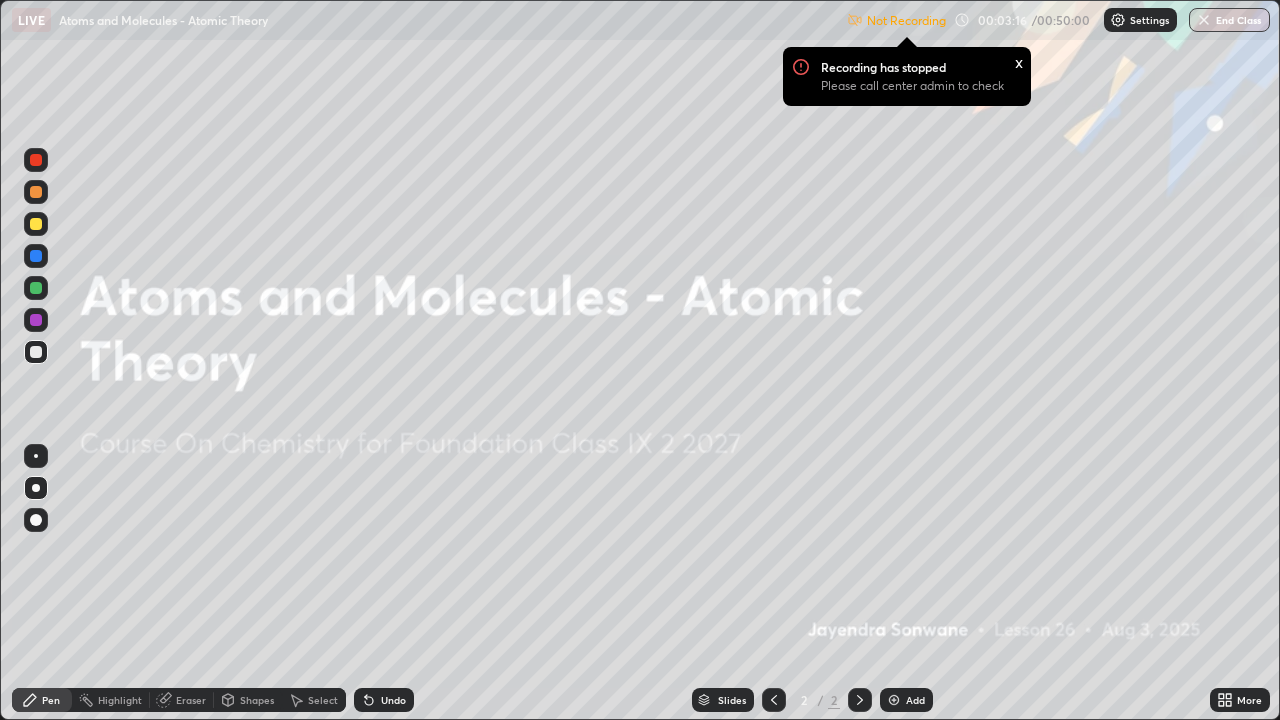 click 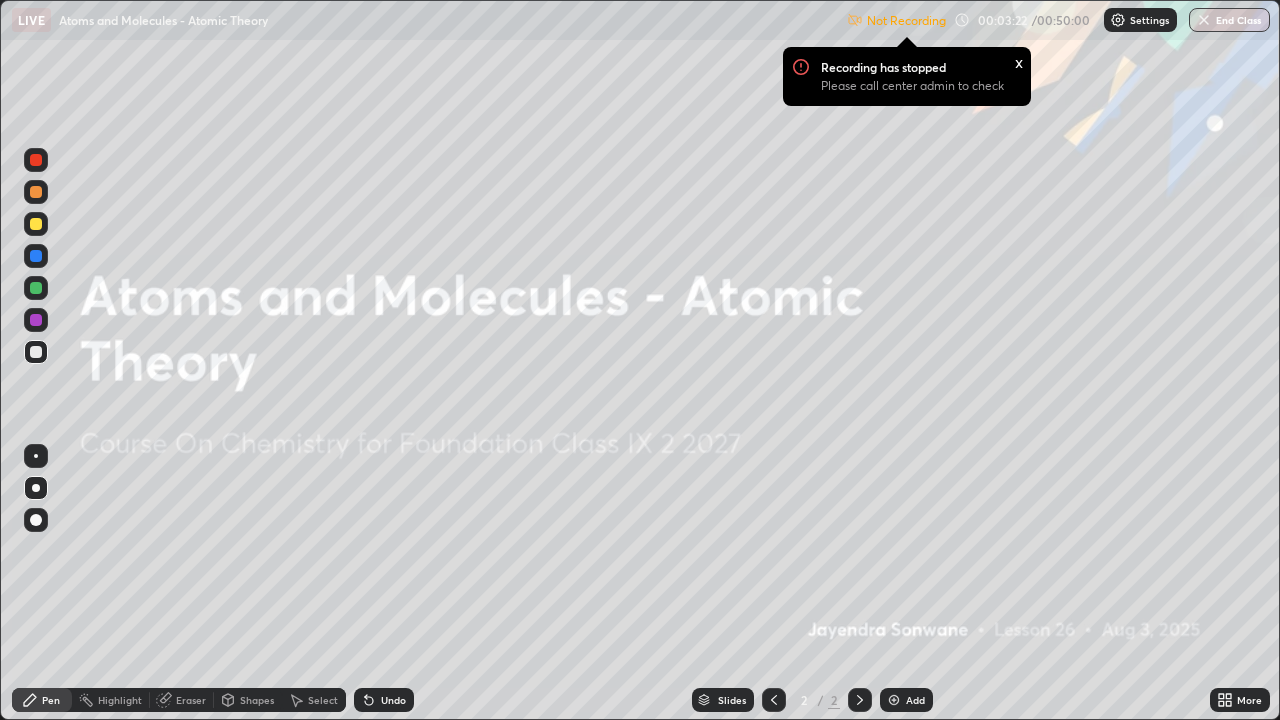 click at bounding box center [36, 160] 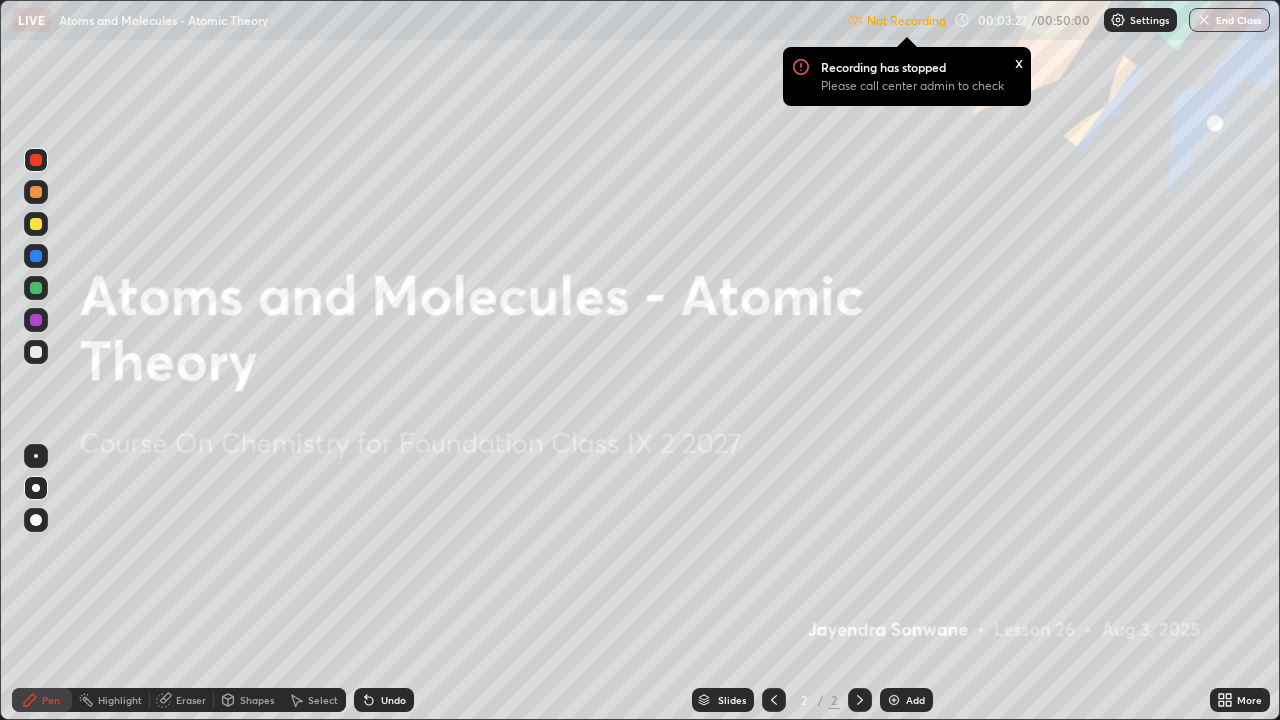 click 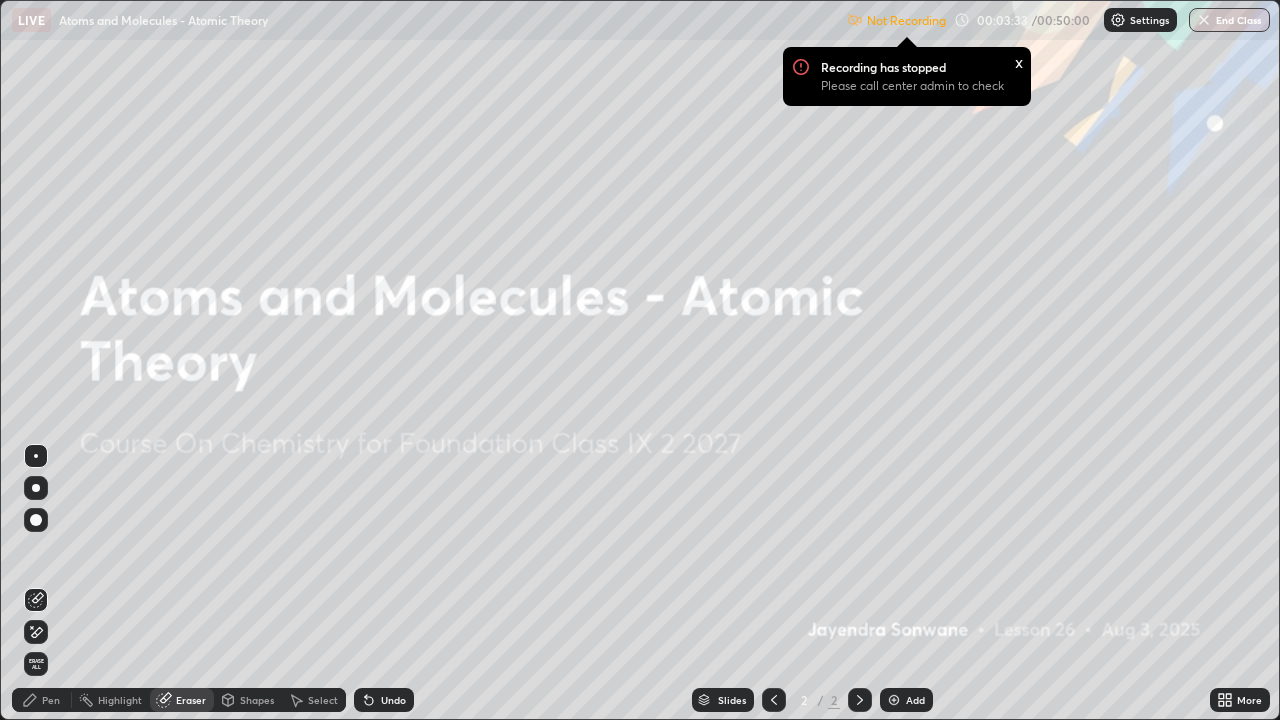 click 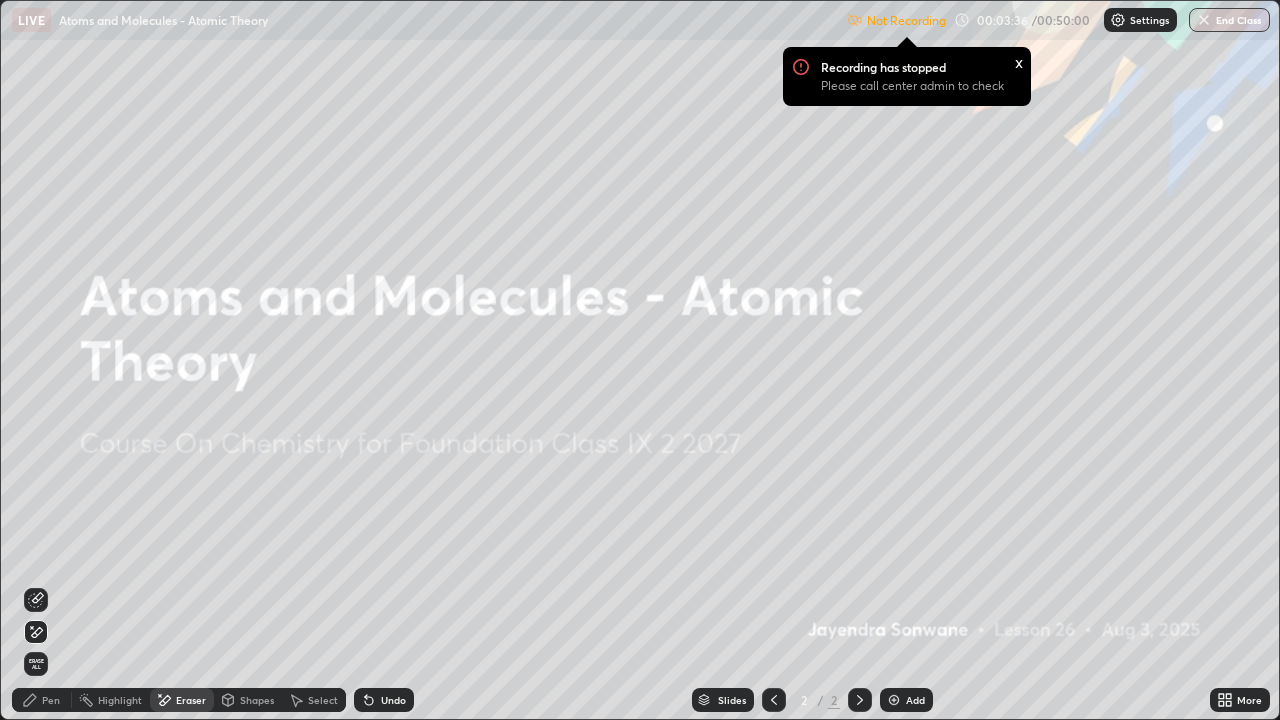 click on "Highlight" at bounding box center [111, 700] 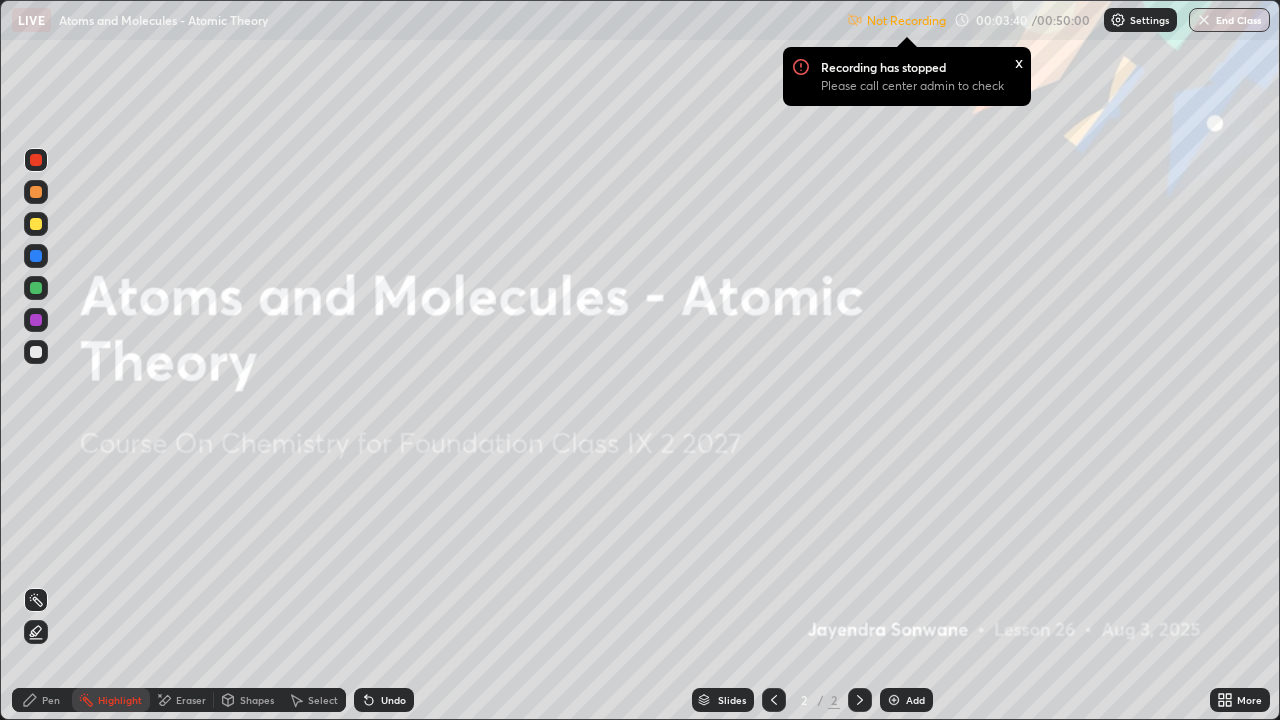 click 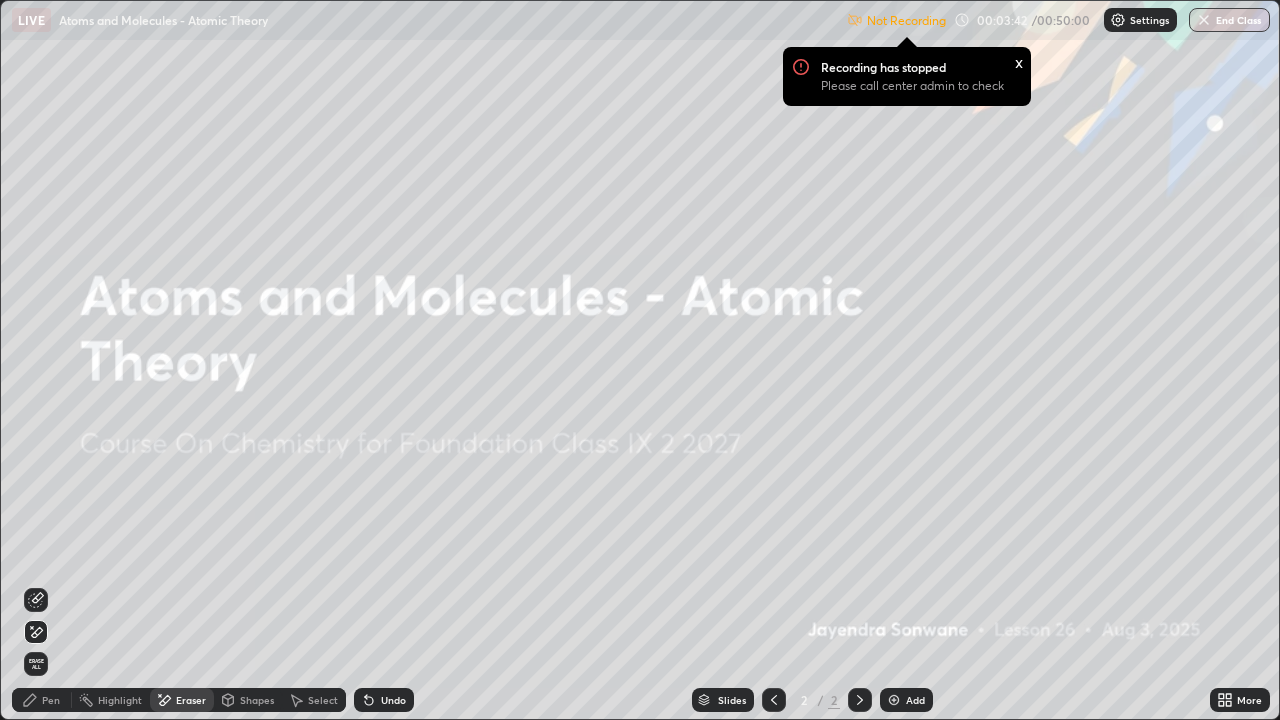 click on "Pen" at bounding box center (42, 700) 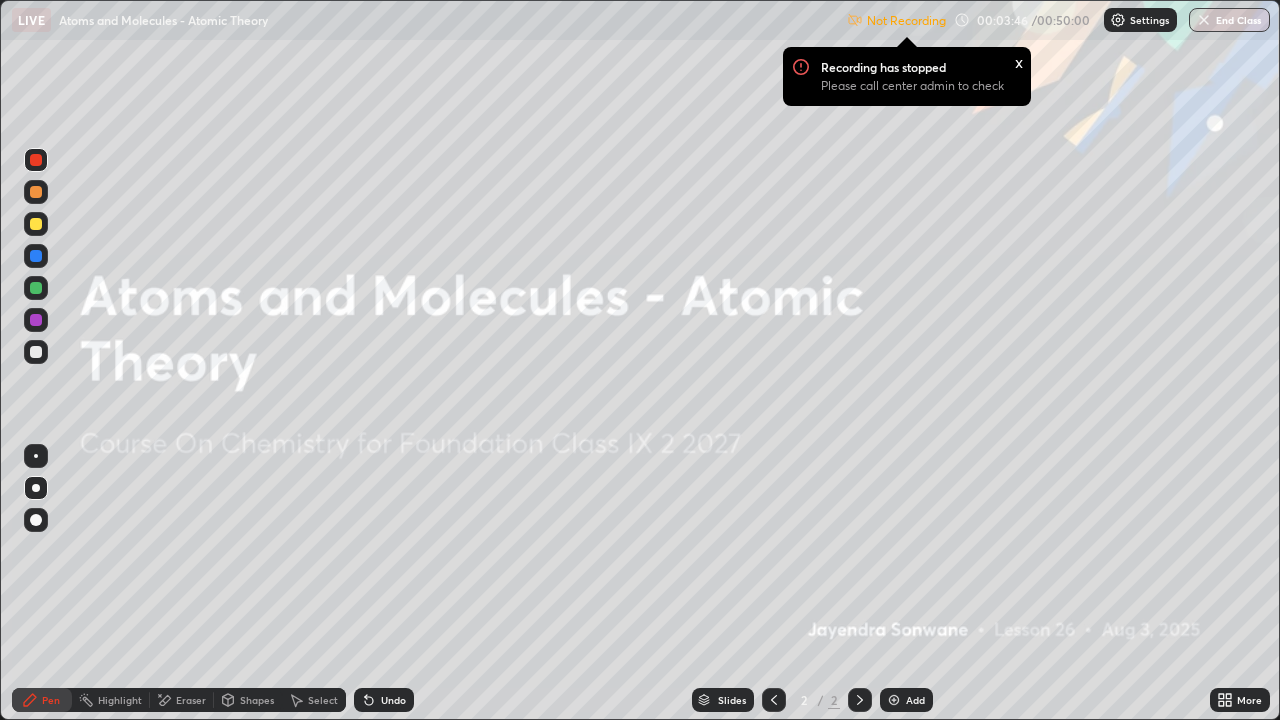 click on "Eraser" at bounding box center [191, 700] 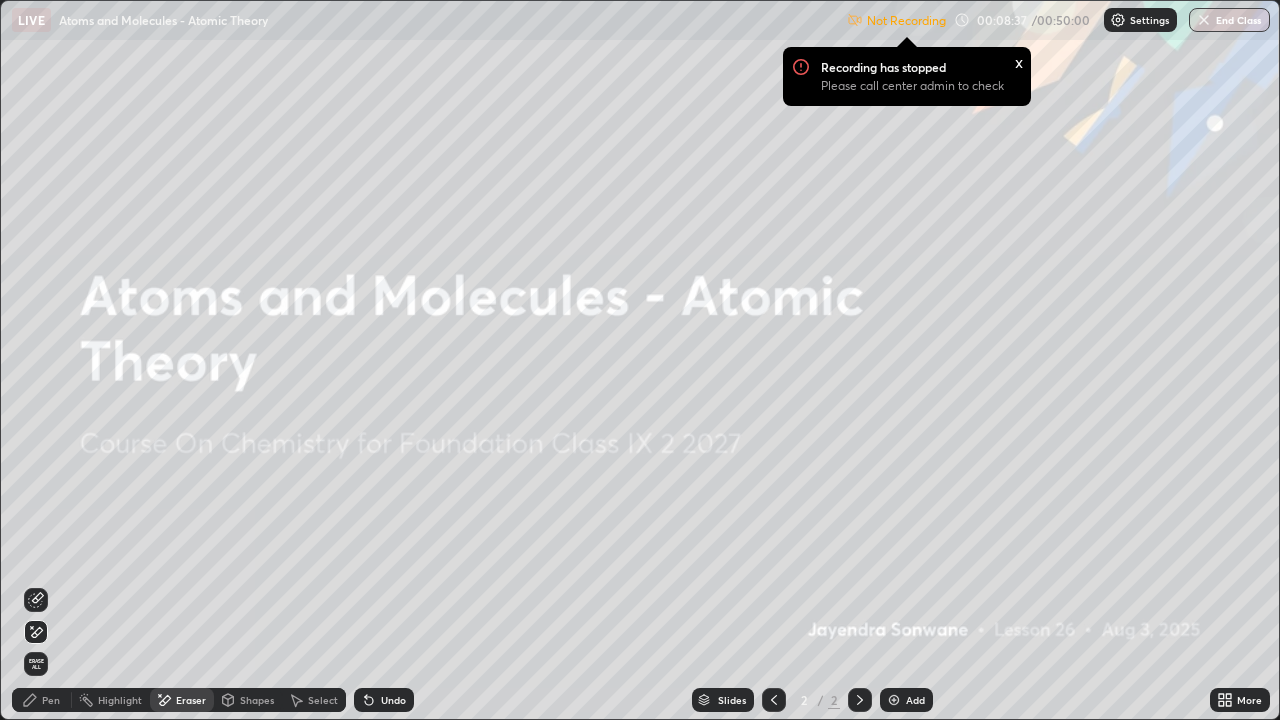 click on "Settings" at bounding box center (1149, 20) 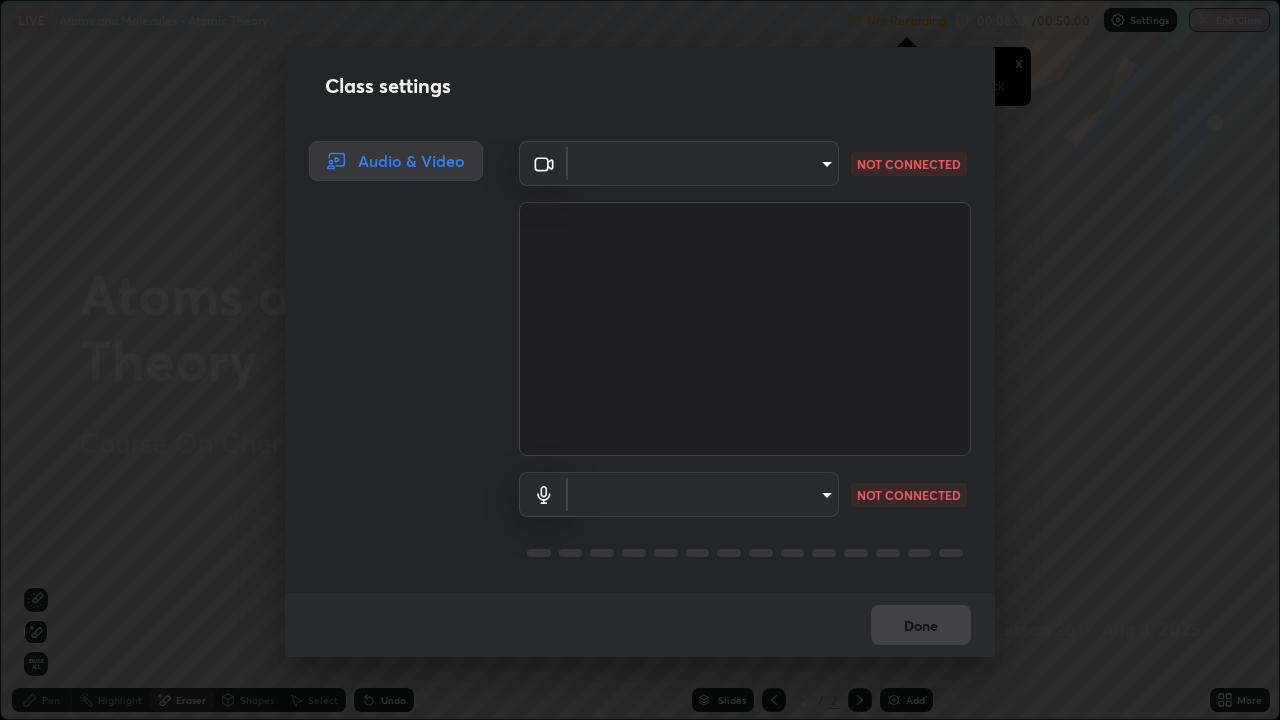 type on "[HASH]" 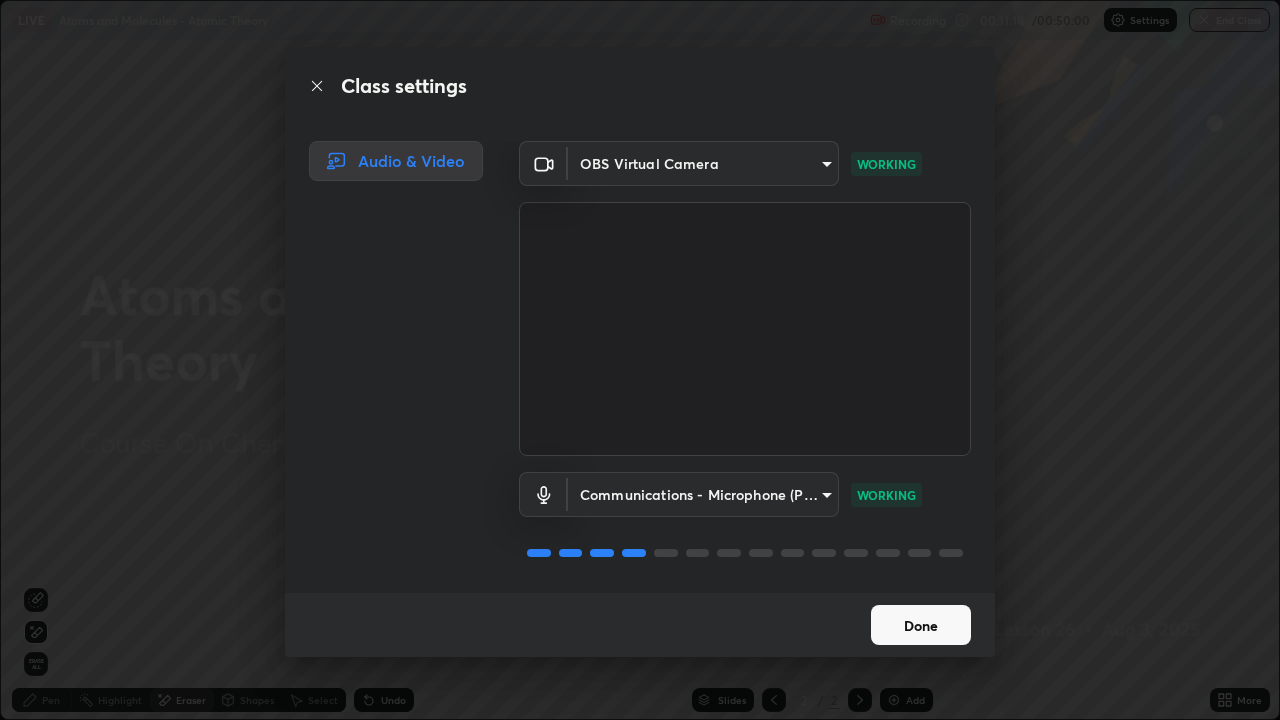 click on "Done" at bounding box center (921, 625) 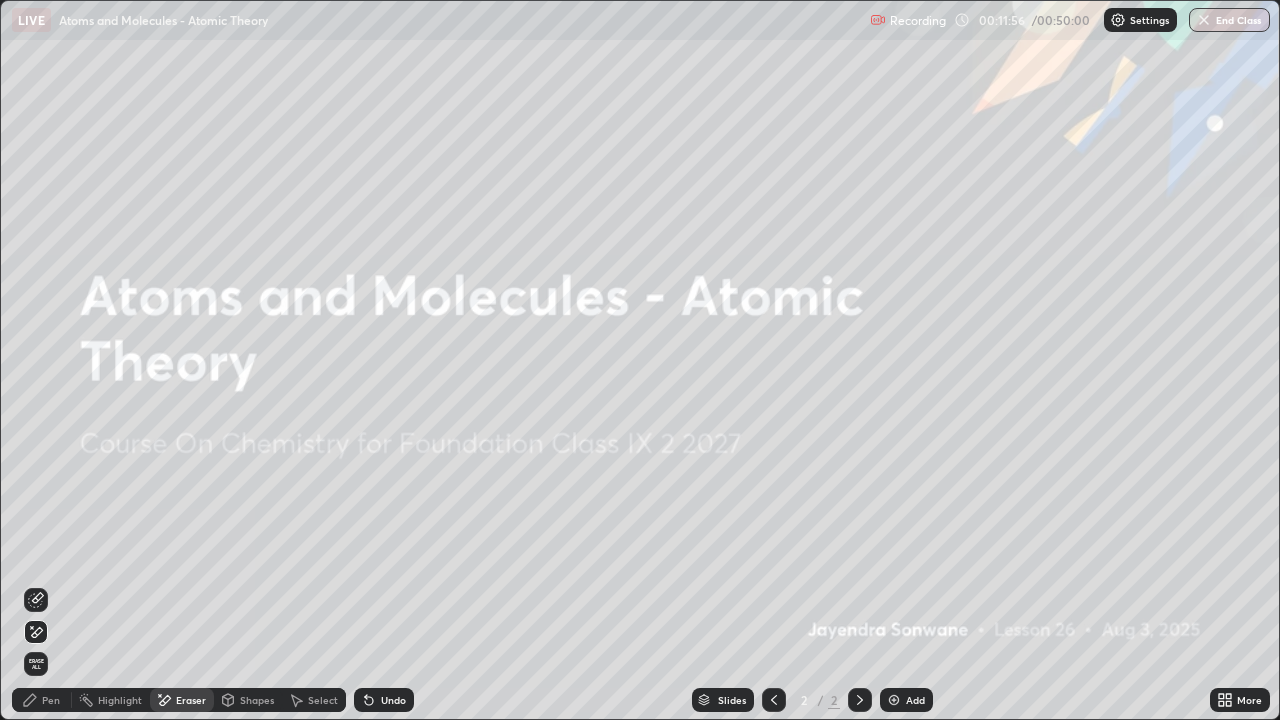 click at bounding box center [894, 700] 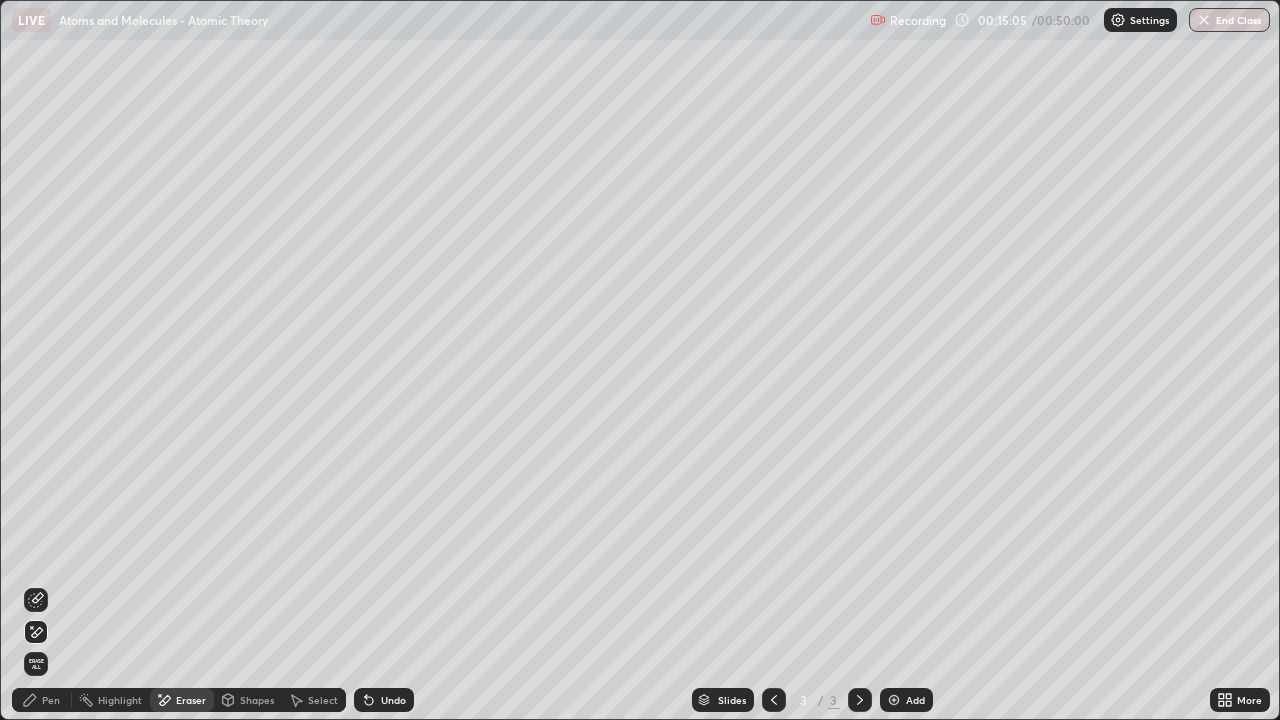 click on "Pen" at bounding box center (42, 700) 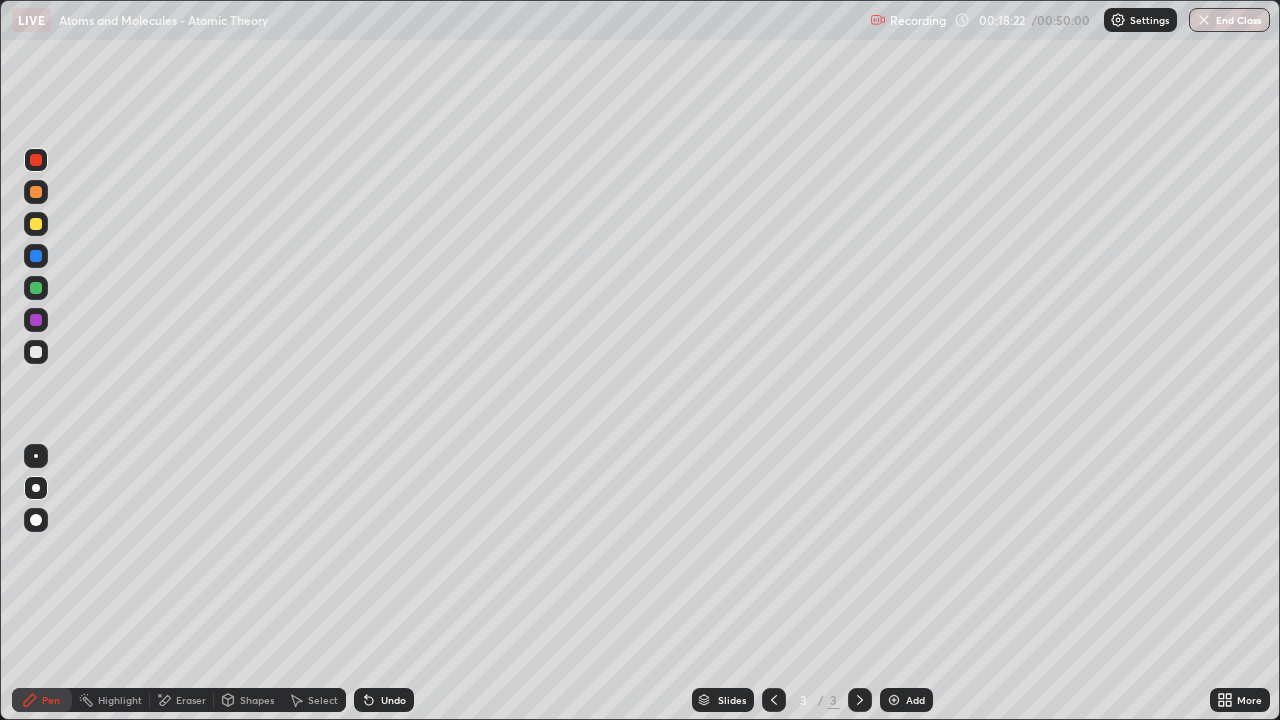 click at bounding box center [36, 352] 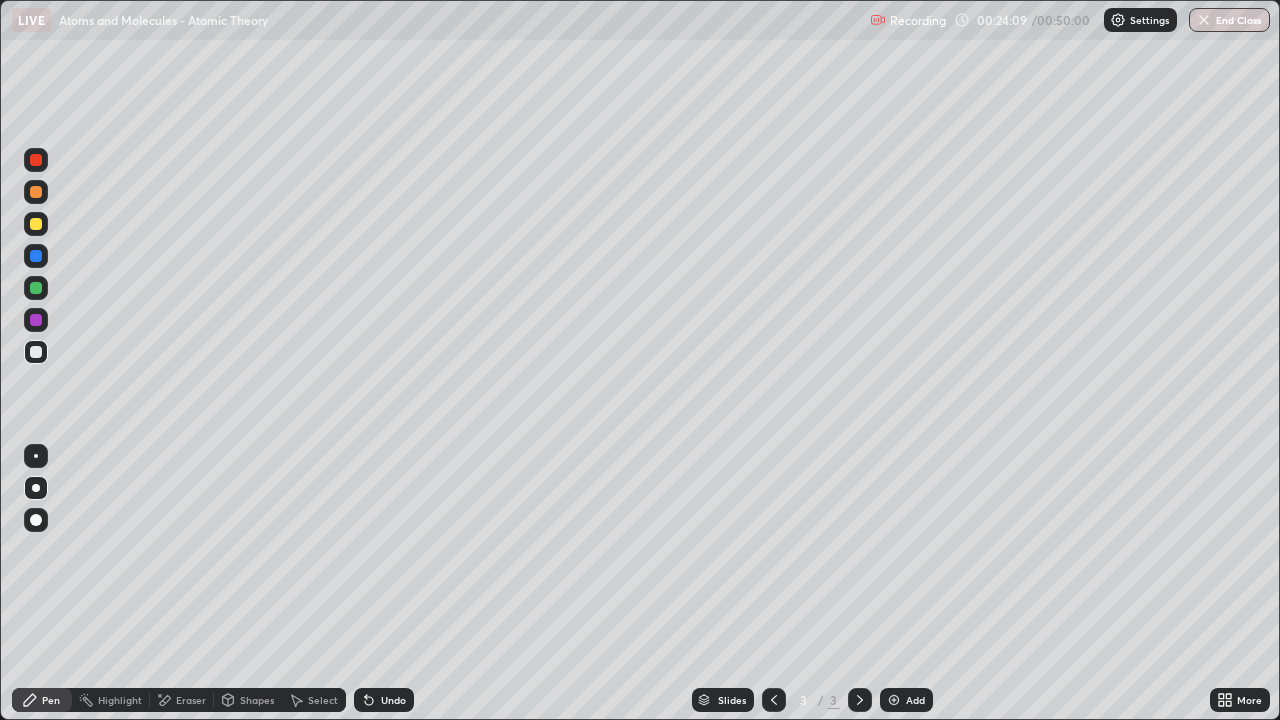 click at bounding box center (36, 456) 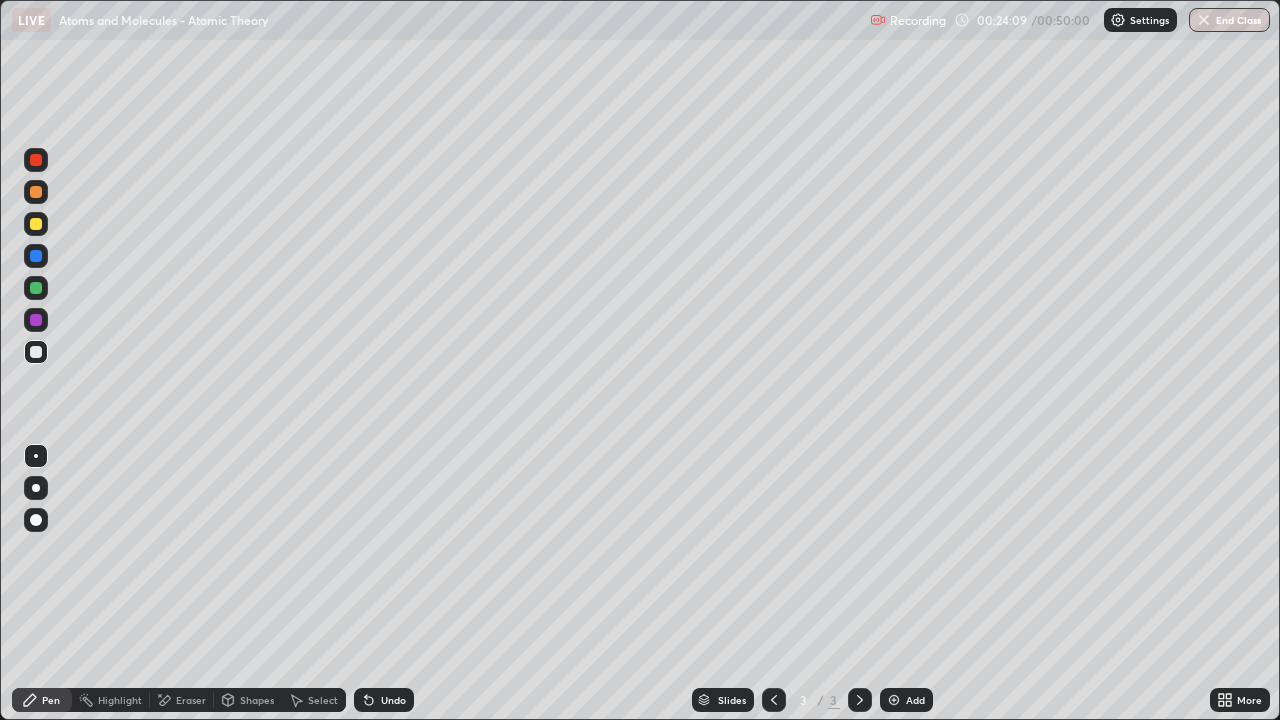 click at bounding box center [36, 288] 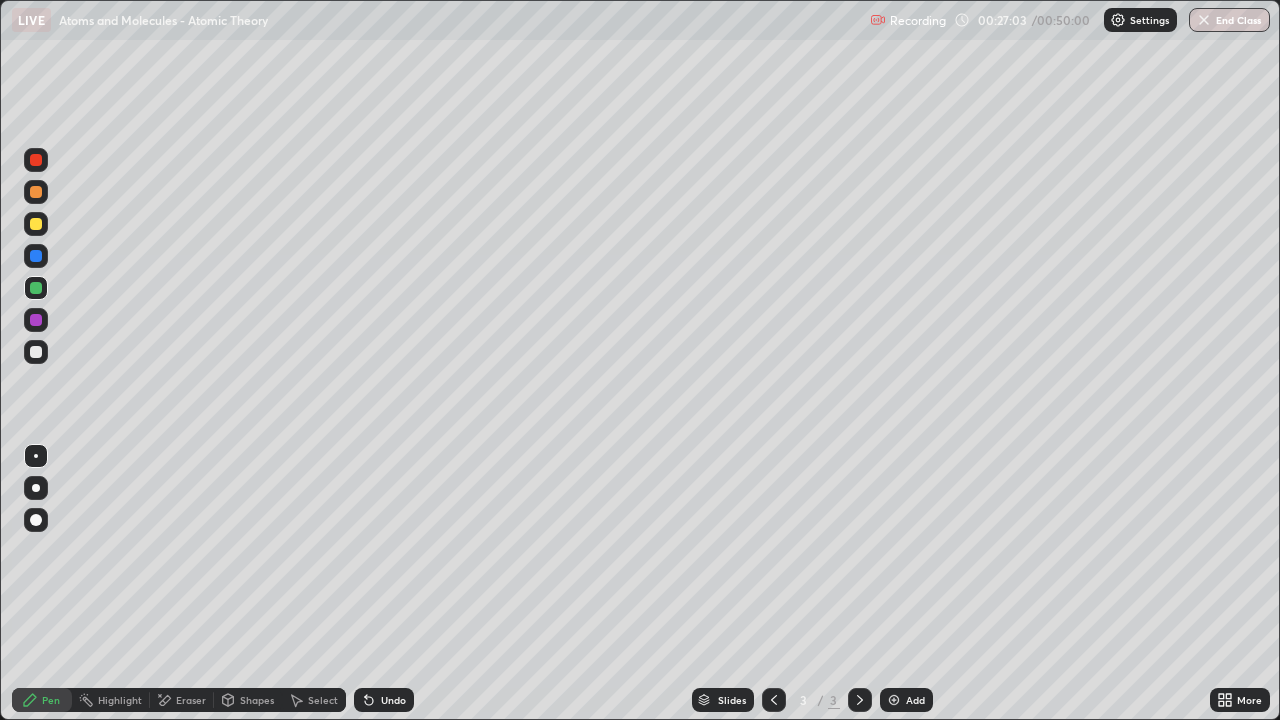 click on "Shapes" at bounding box center [248, 700] 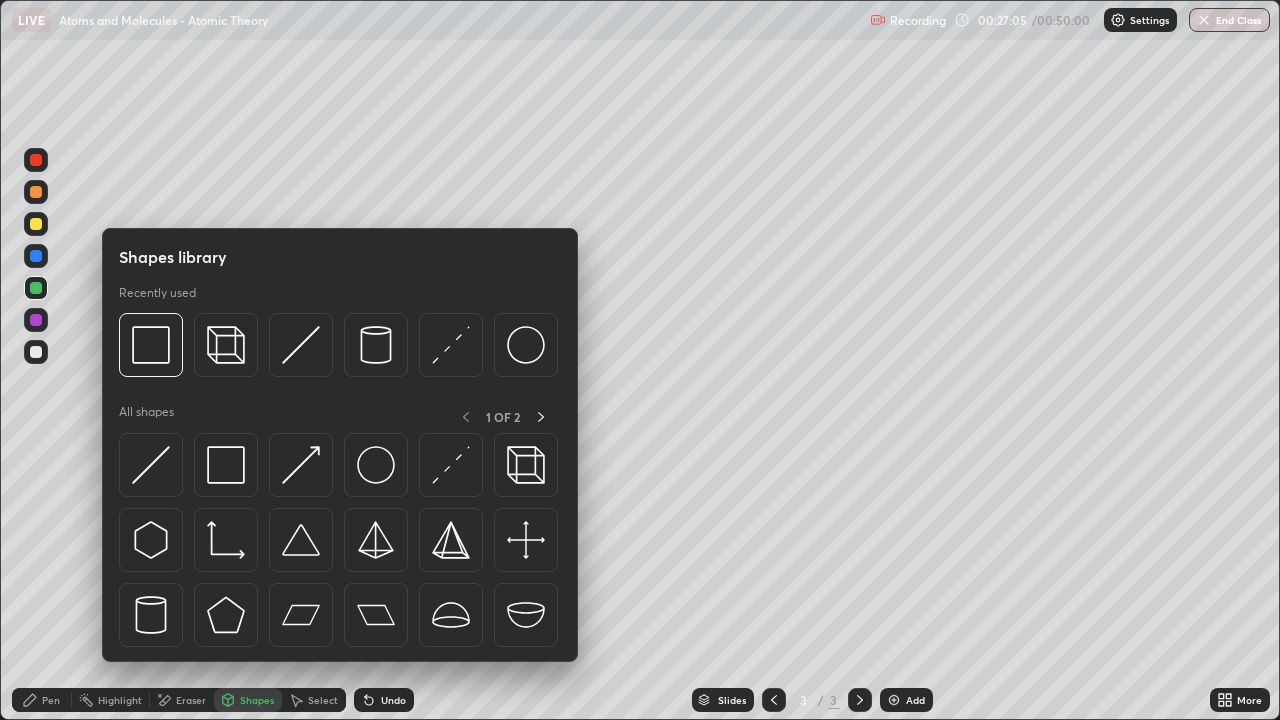 click on "Eraser" at bounding box center (191, 700) 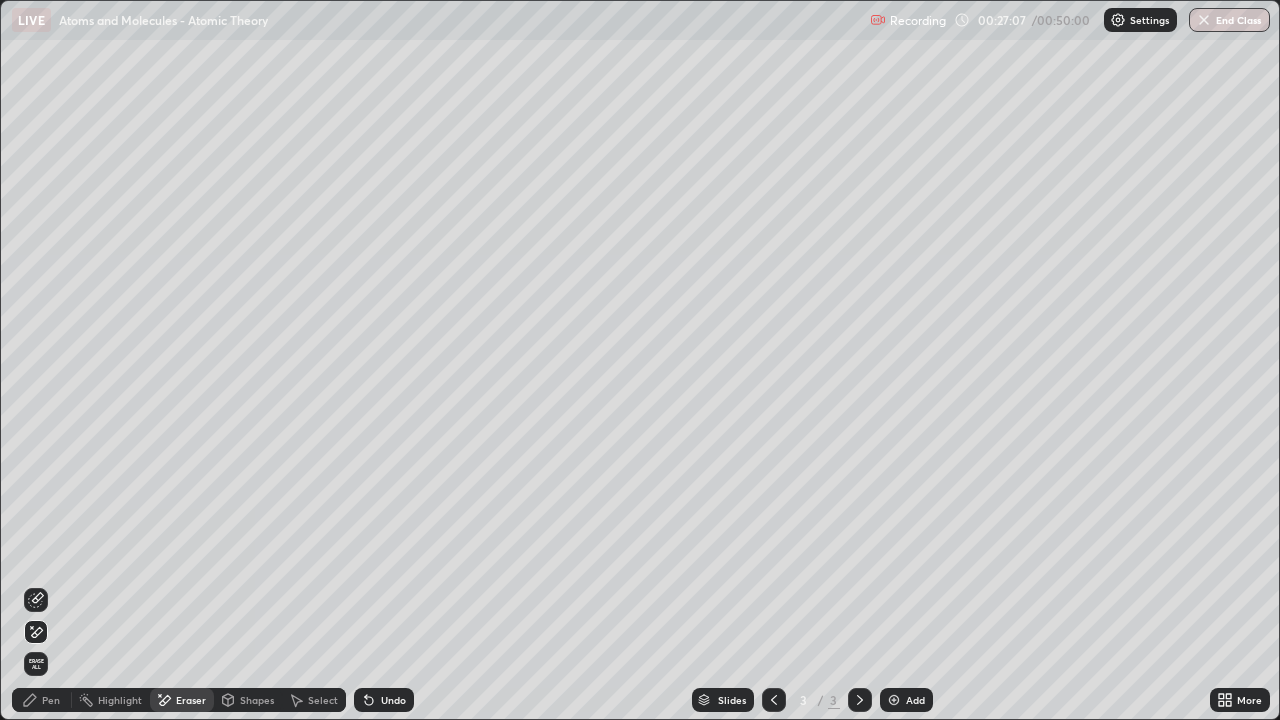 click 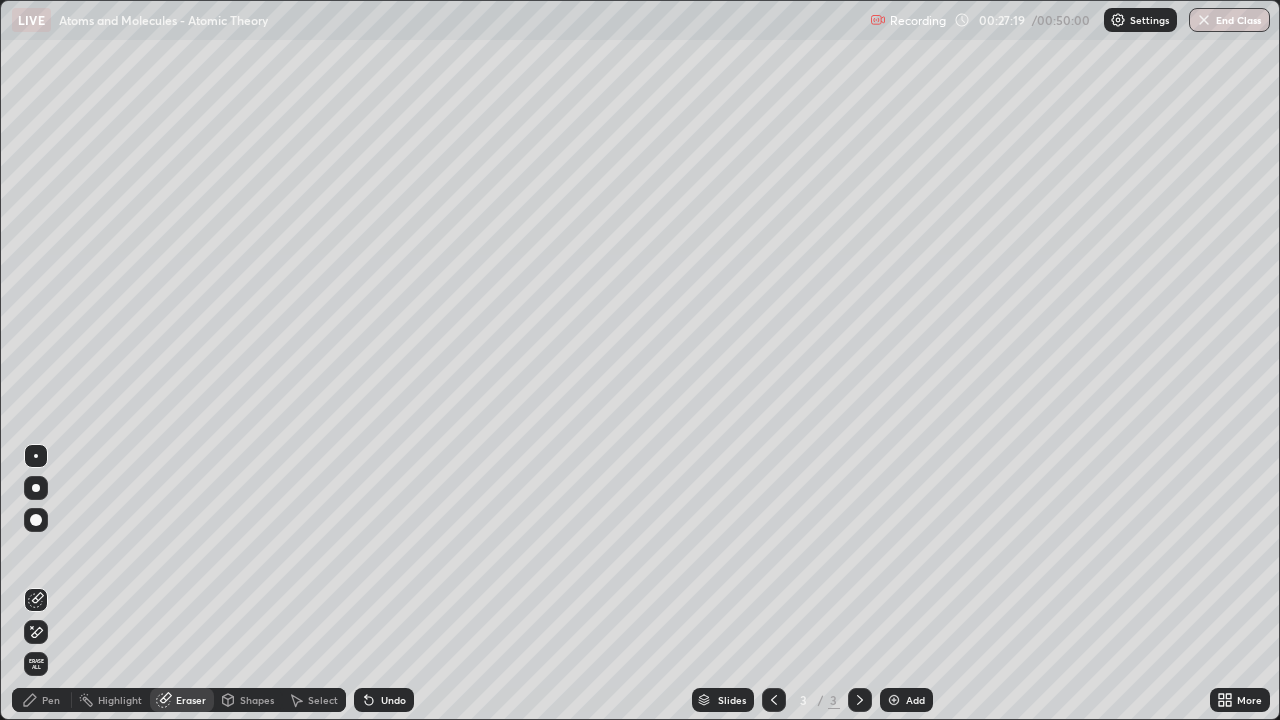 click on "Pen" at bounding box center (42, 700) 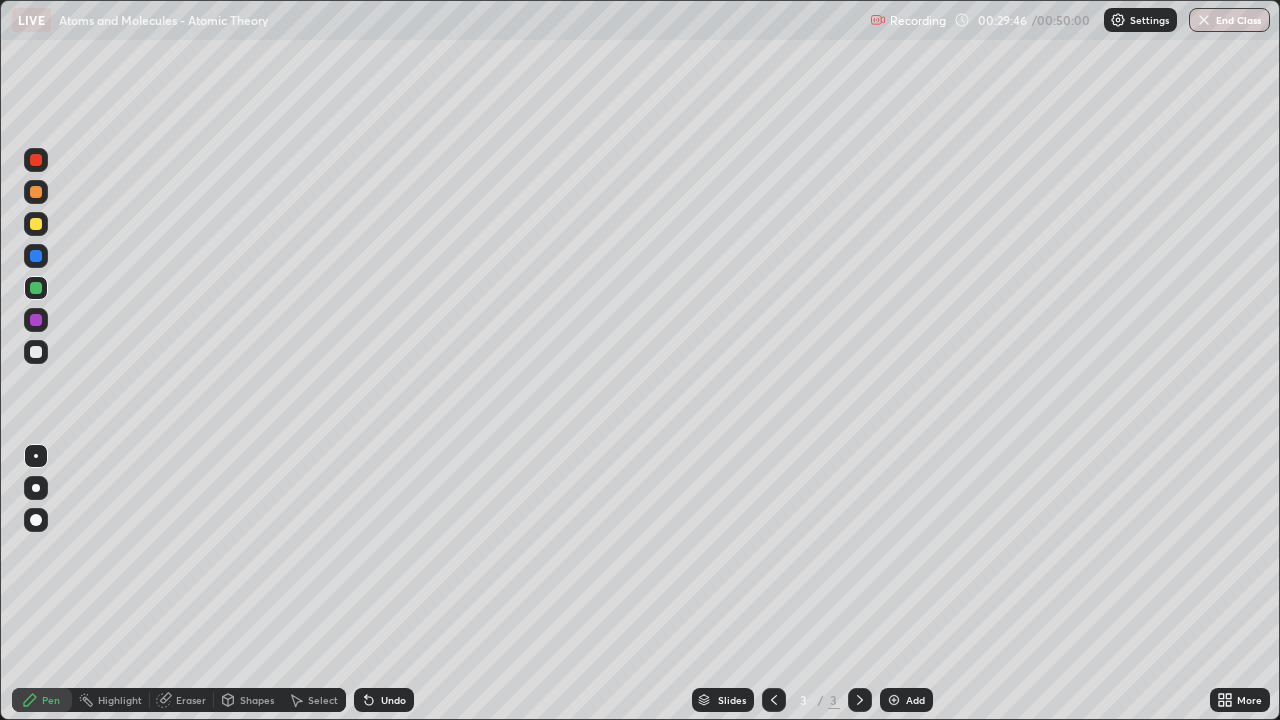 click at bounding box center [36, 352] 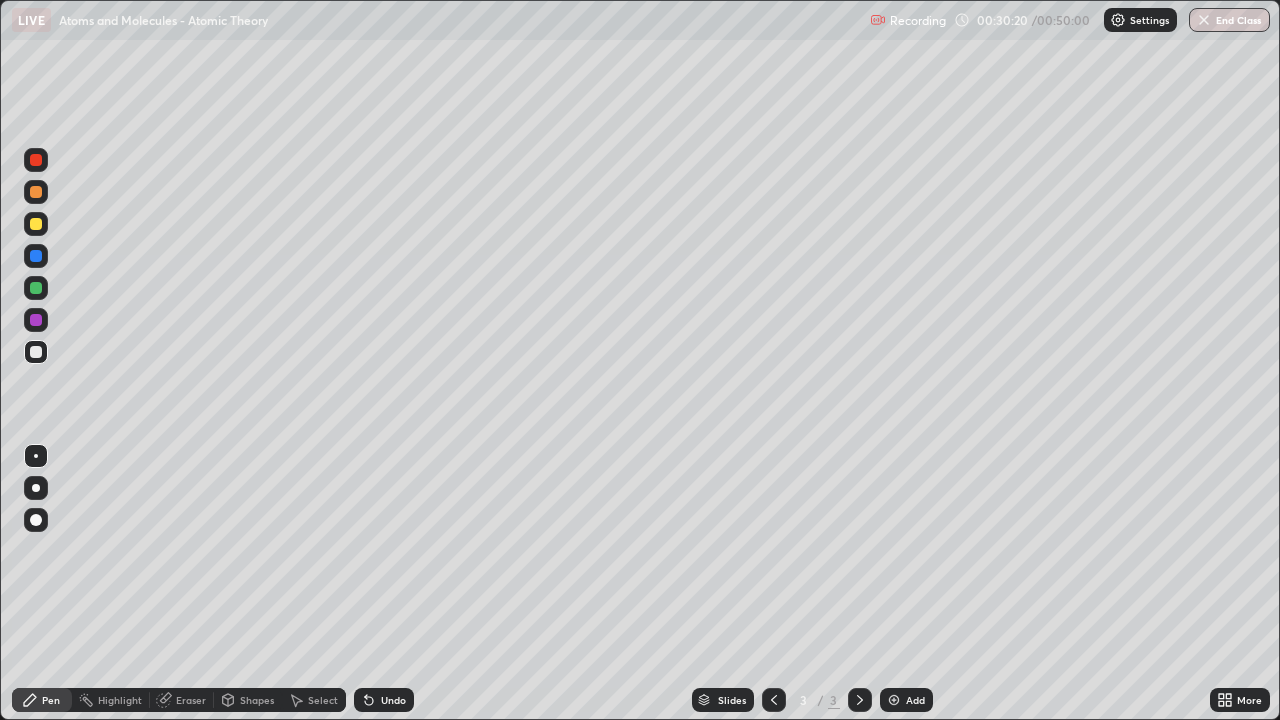 click on "Undo" at bounding box center (393, 700) 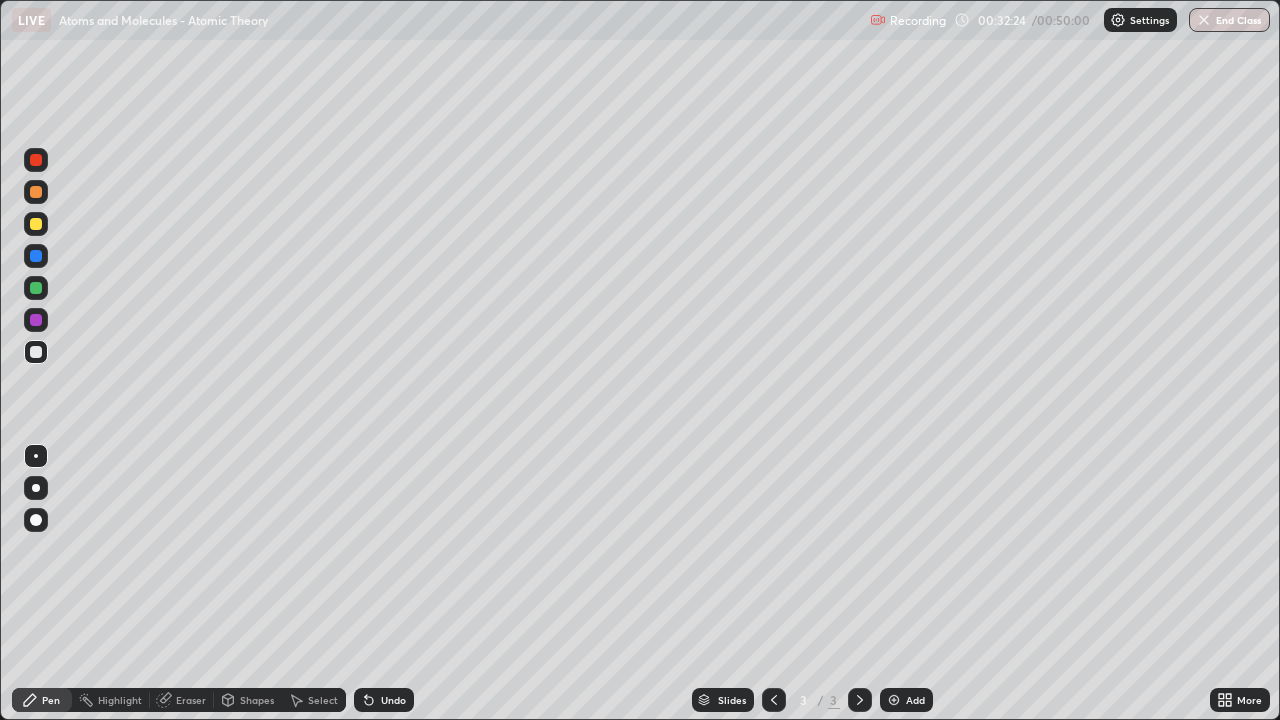 click on "Undo" at bounding box center [393, 700] 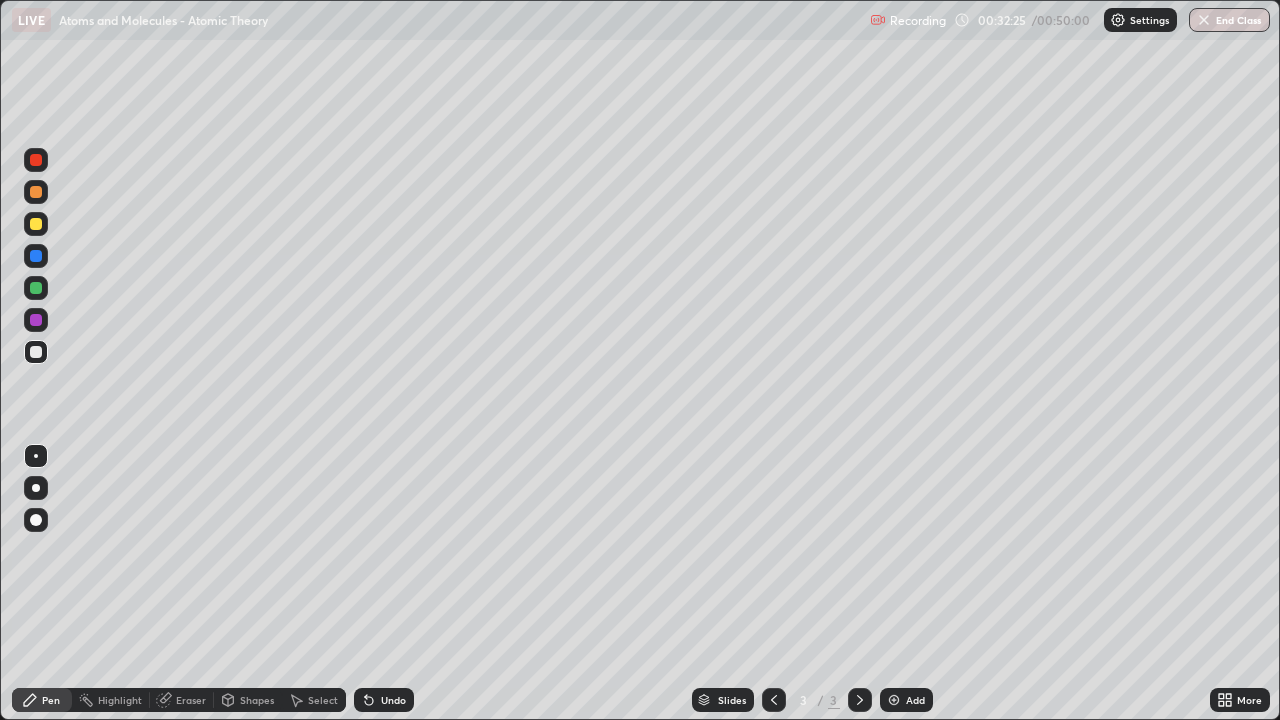 click on "Undo" at bounding box center (393, 700) 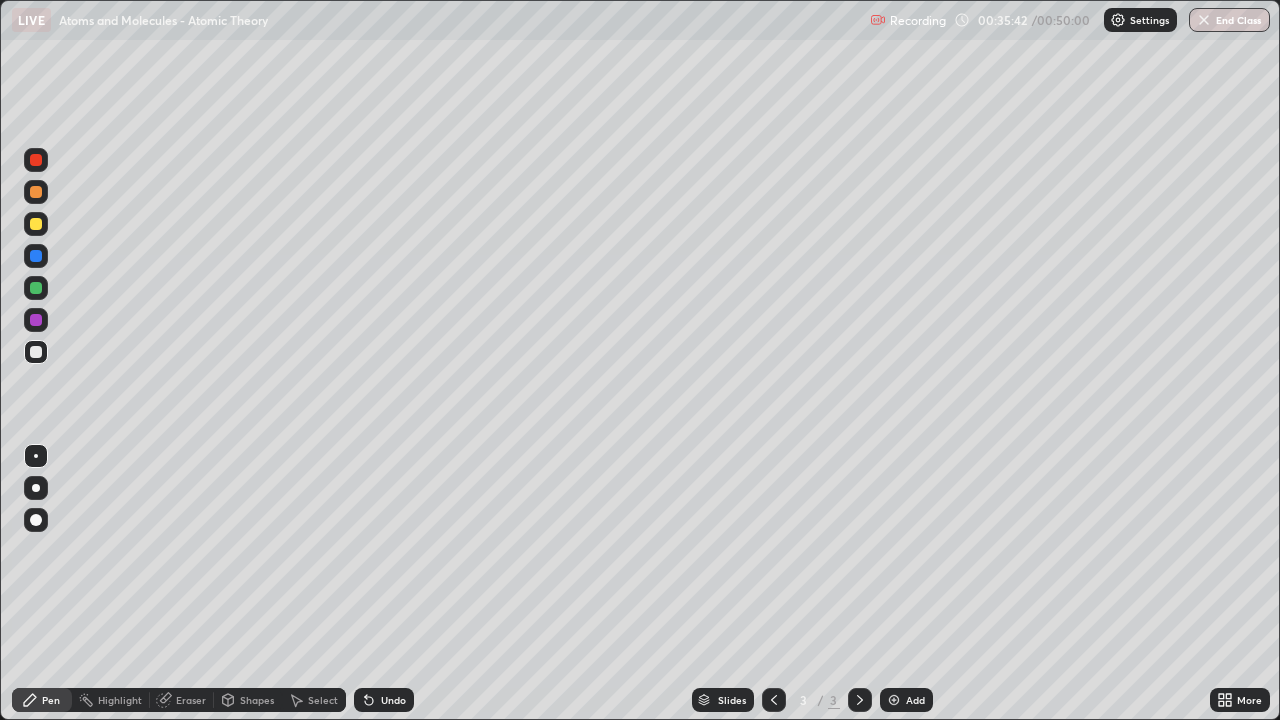 click on "Add" at bounding box center (915, 700) 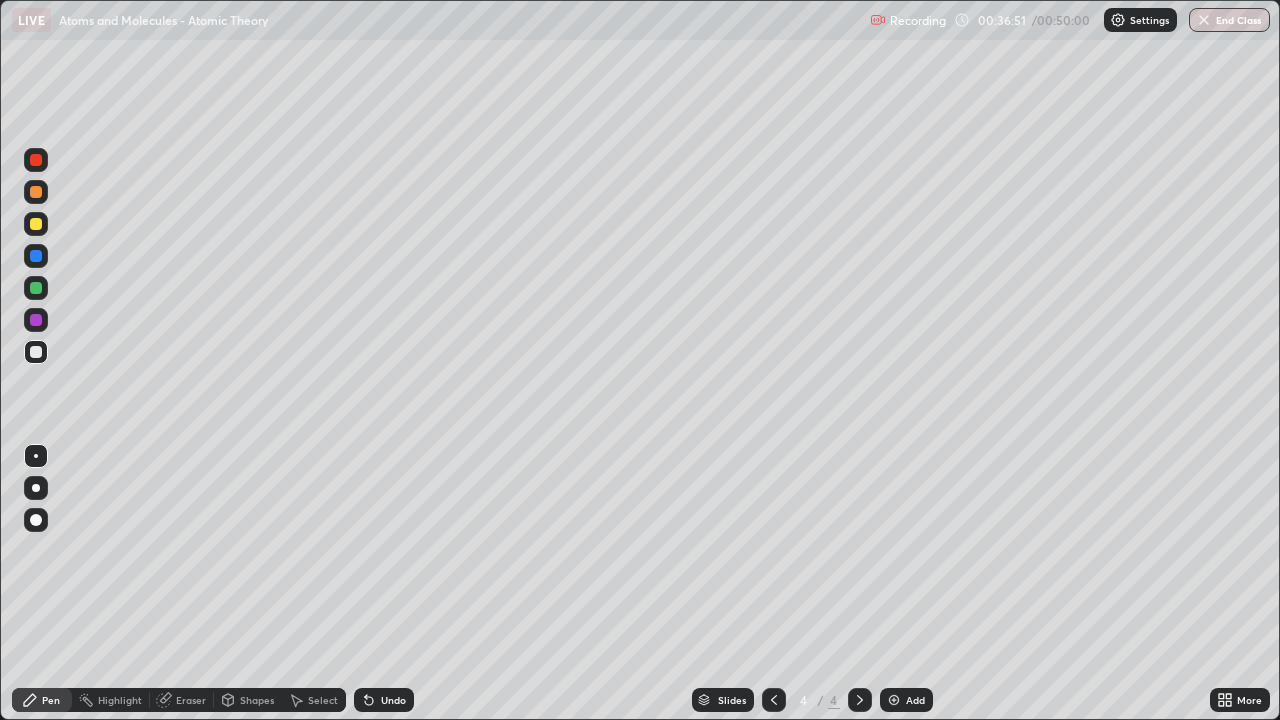 click on "Undo" at bounding box center [393, 700] 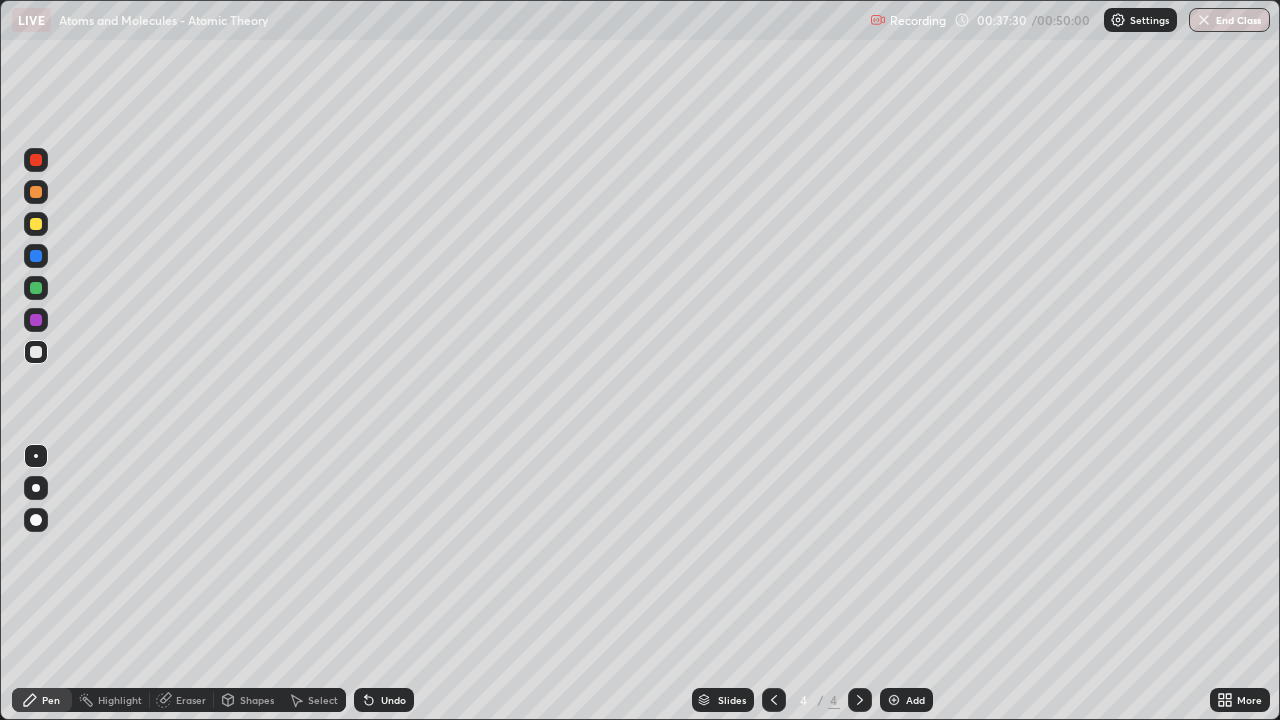 click at bounding box center [36, 560] 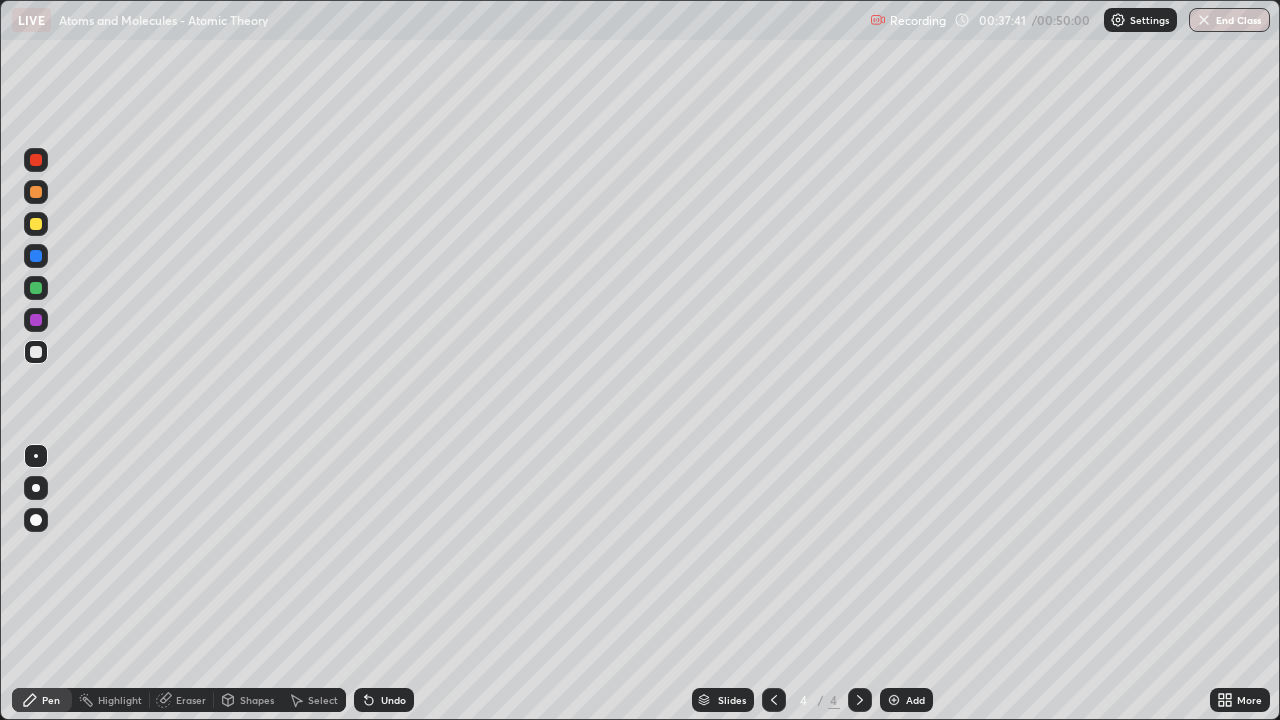 click 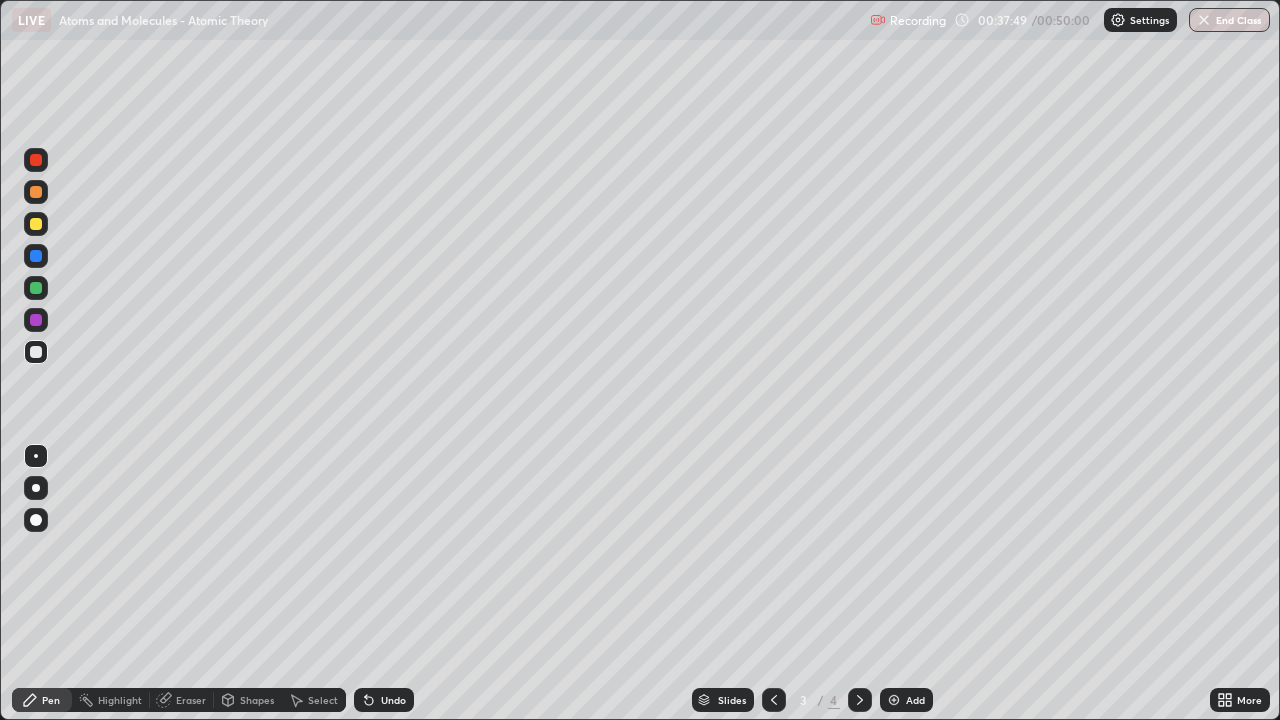 click at bounding box center (860, 700) 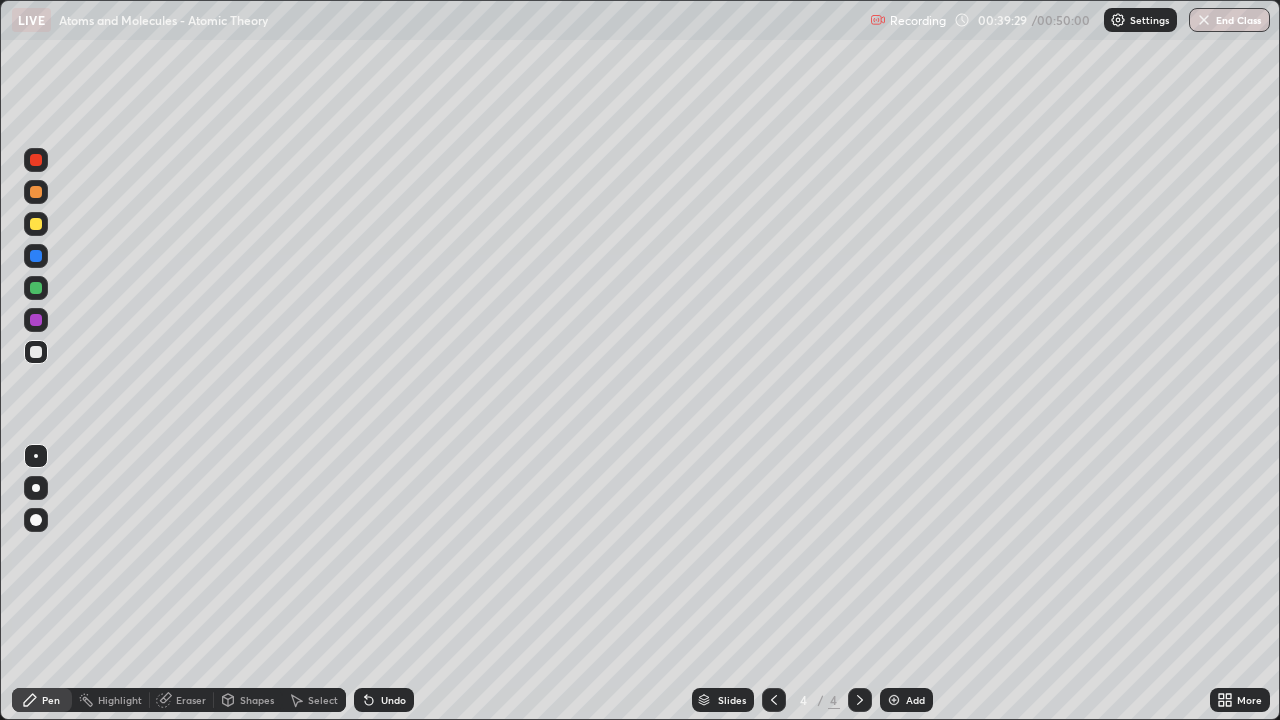 click on "Undo" at bounding box center (393, 700) 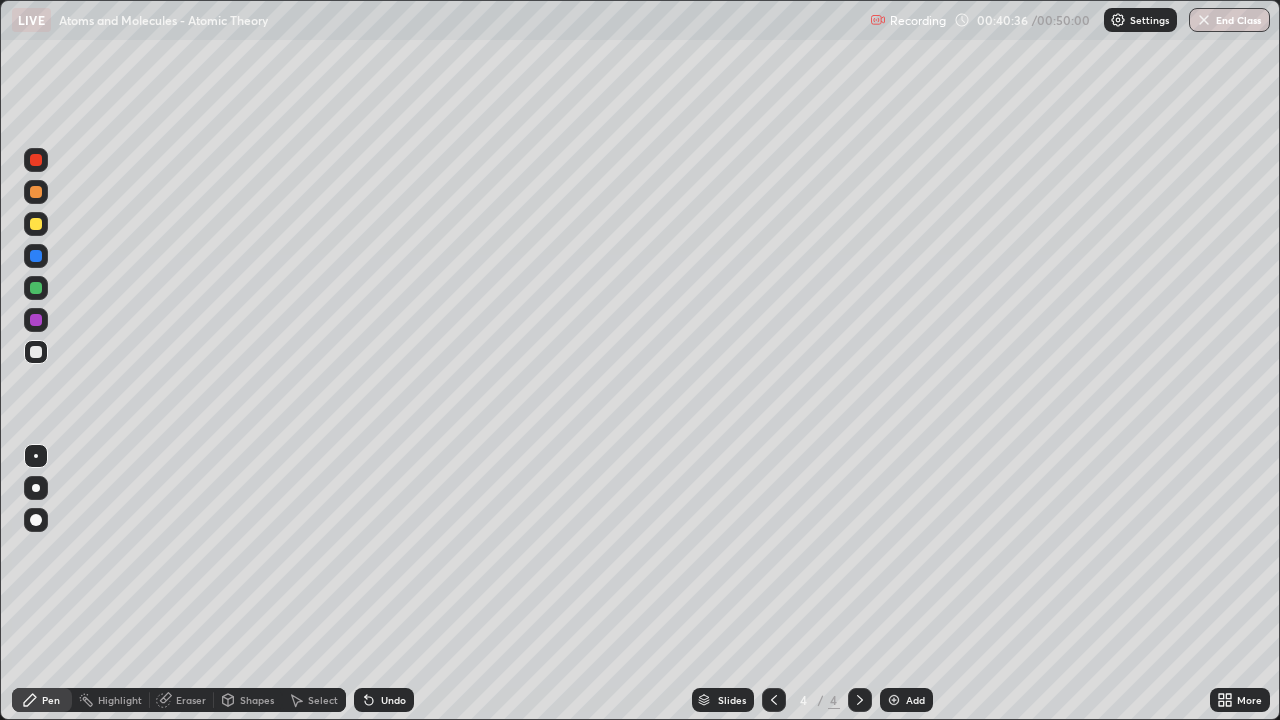 click on "Add" at bounding box center (906, 700) 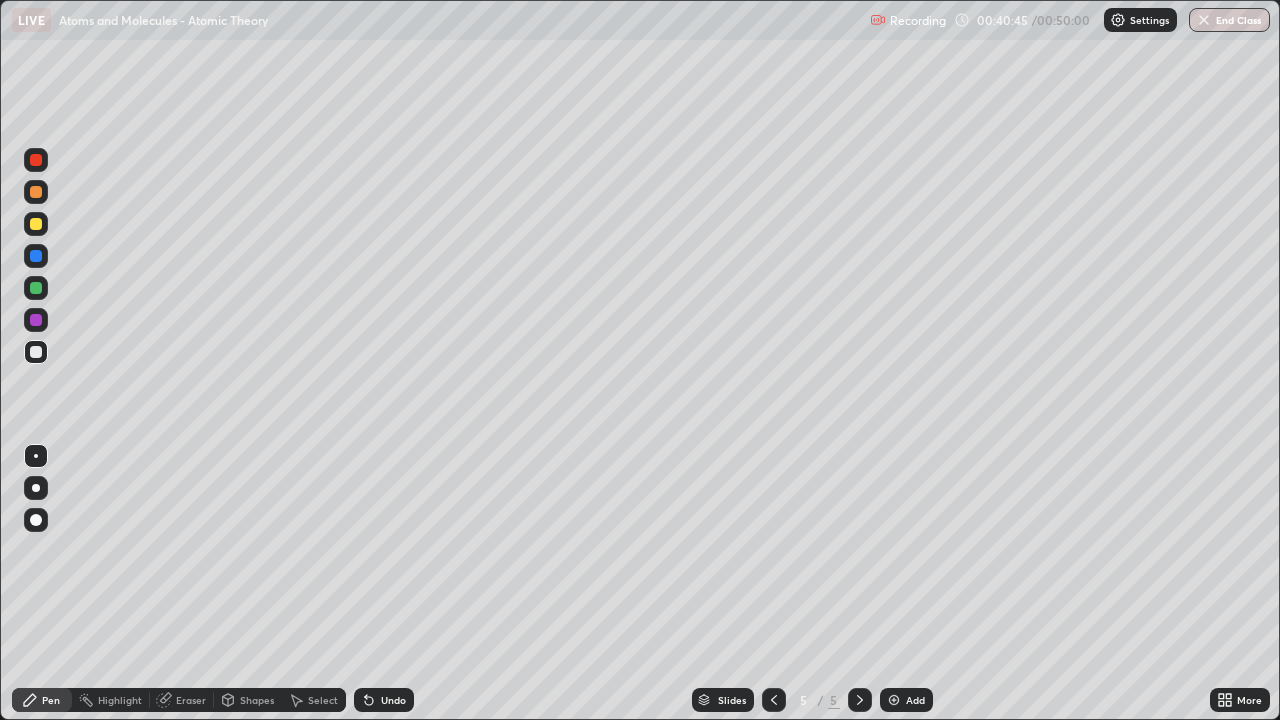 click on "Undo" at bounding box center [393, 700] 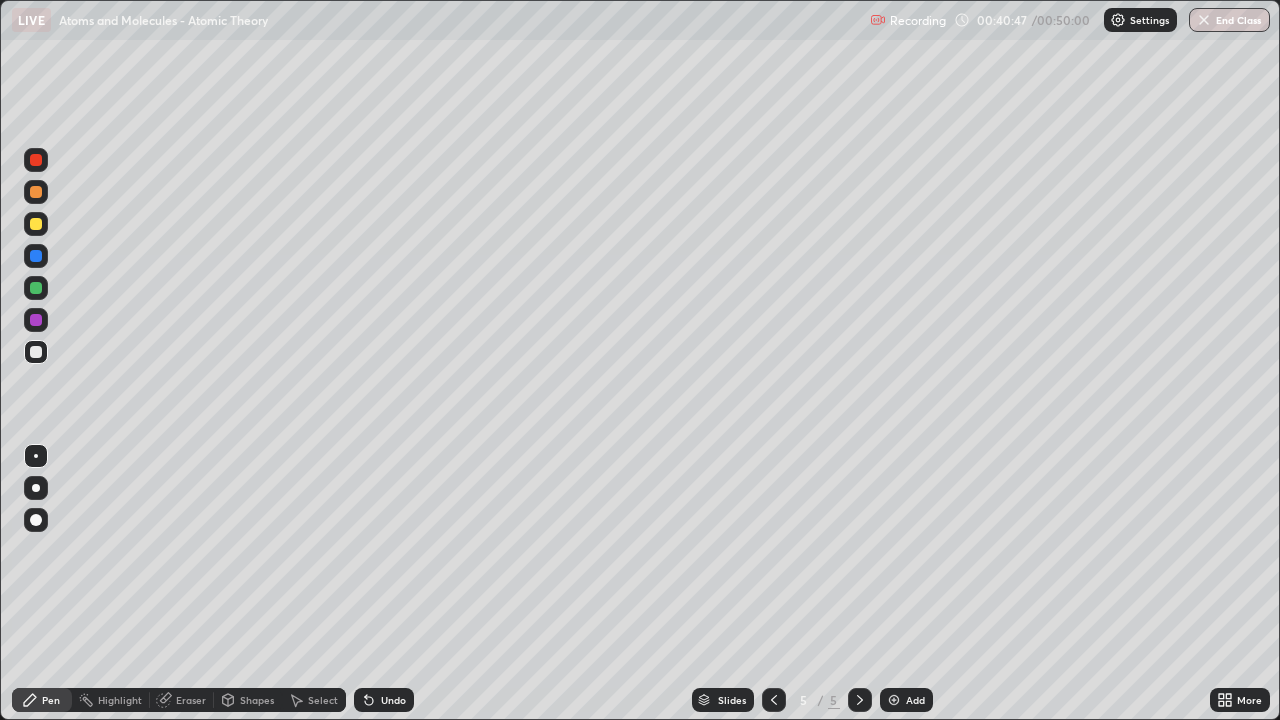 click on "Undo" at bounding box center [393, 700] 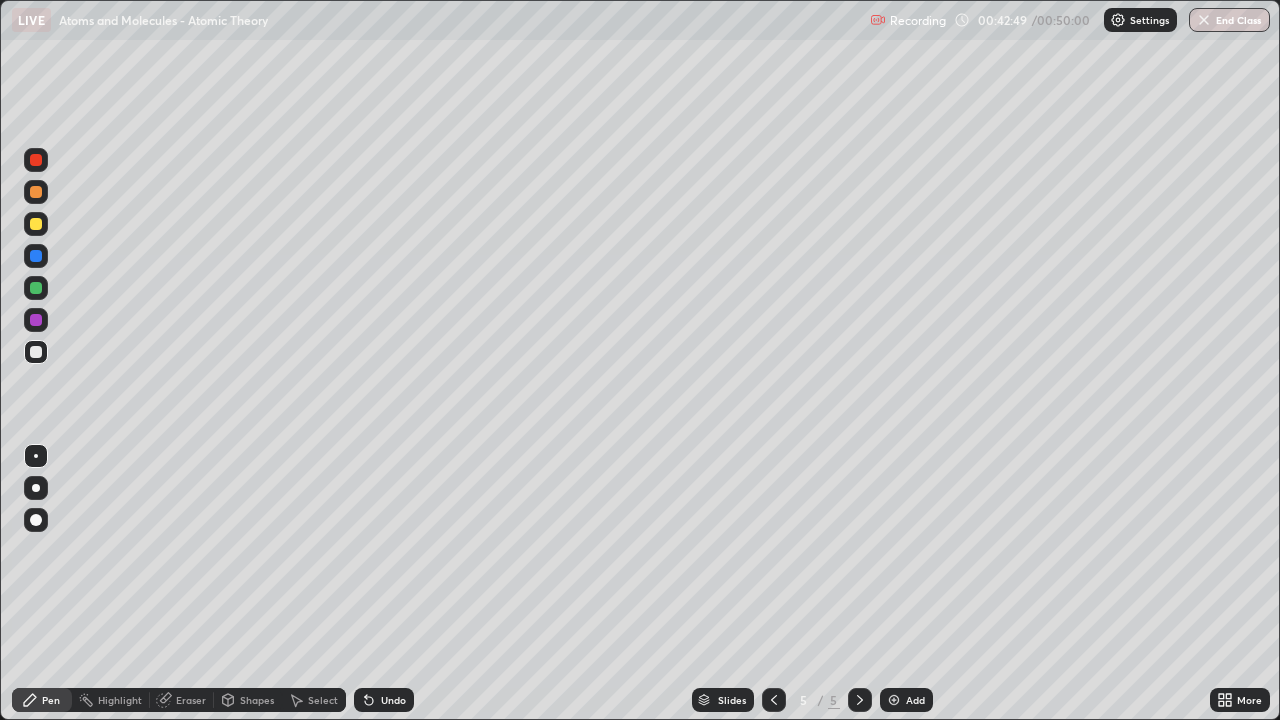 click on "Undo" at bounding box center [393, 700] 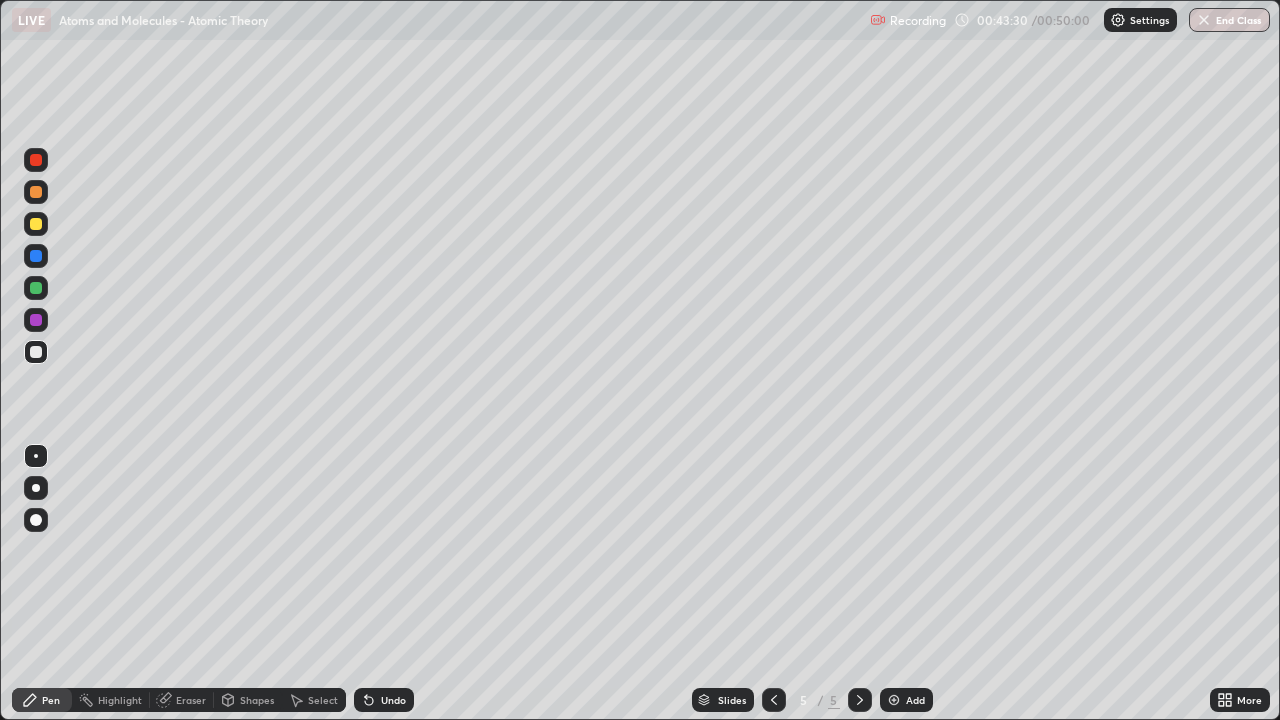 click on "Undo" at bounding box center [393, 700] 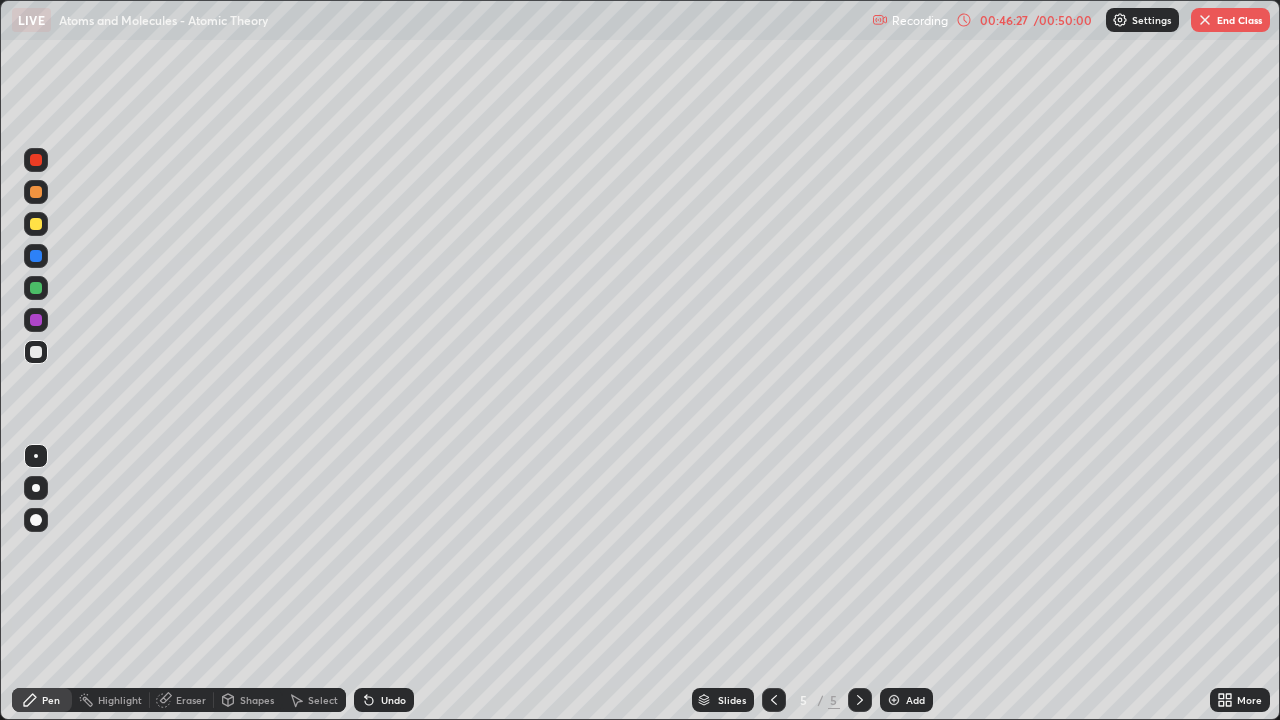 click on "Add" at bounding box center [915, 700] 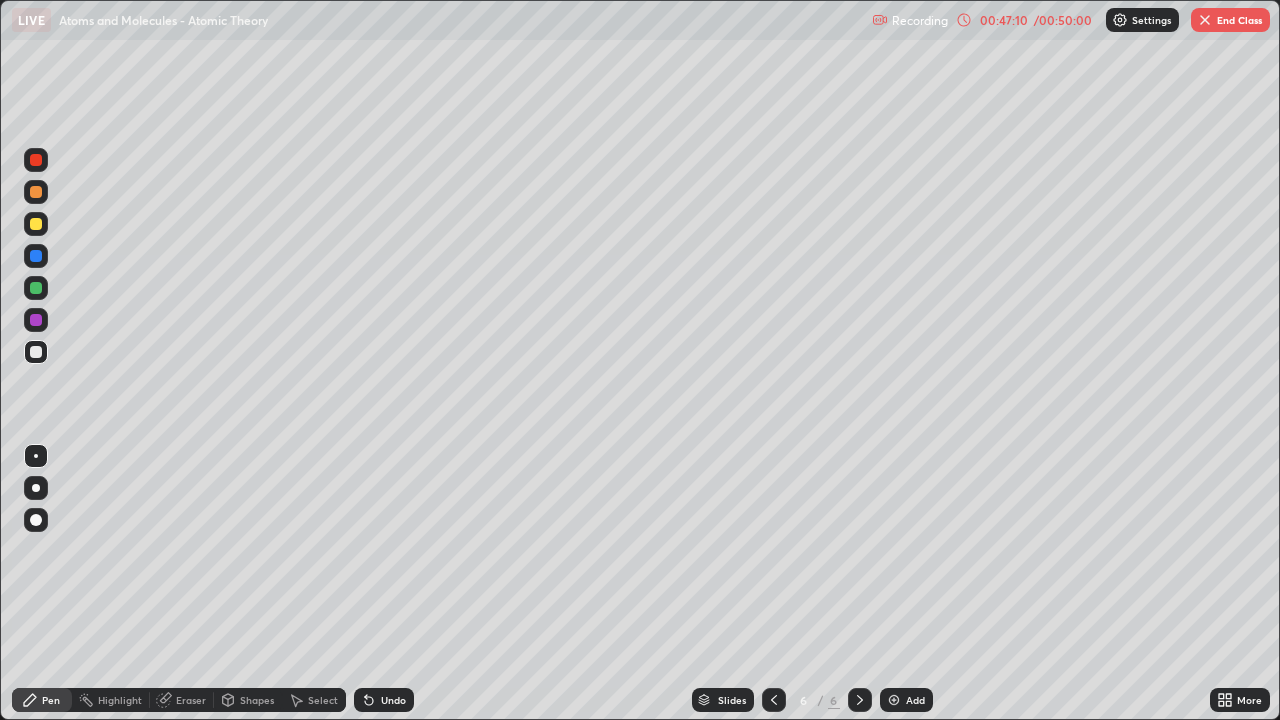 click on "Undo" at bounding box center (393, 700) 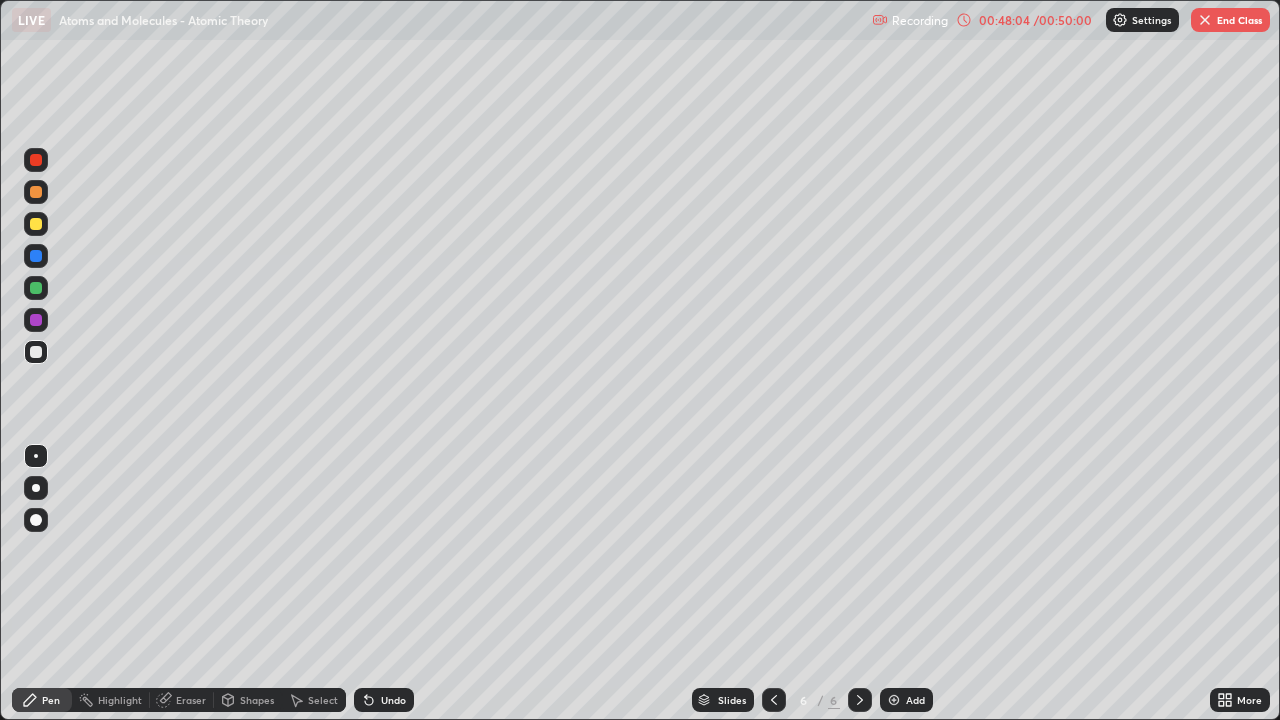 click 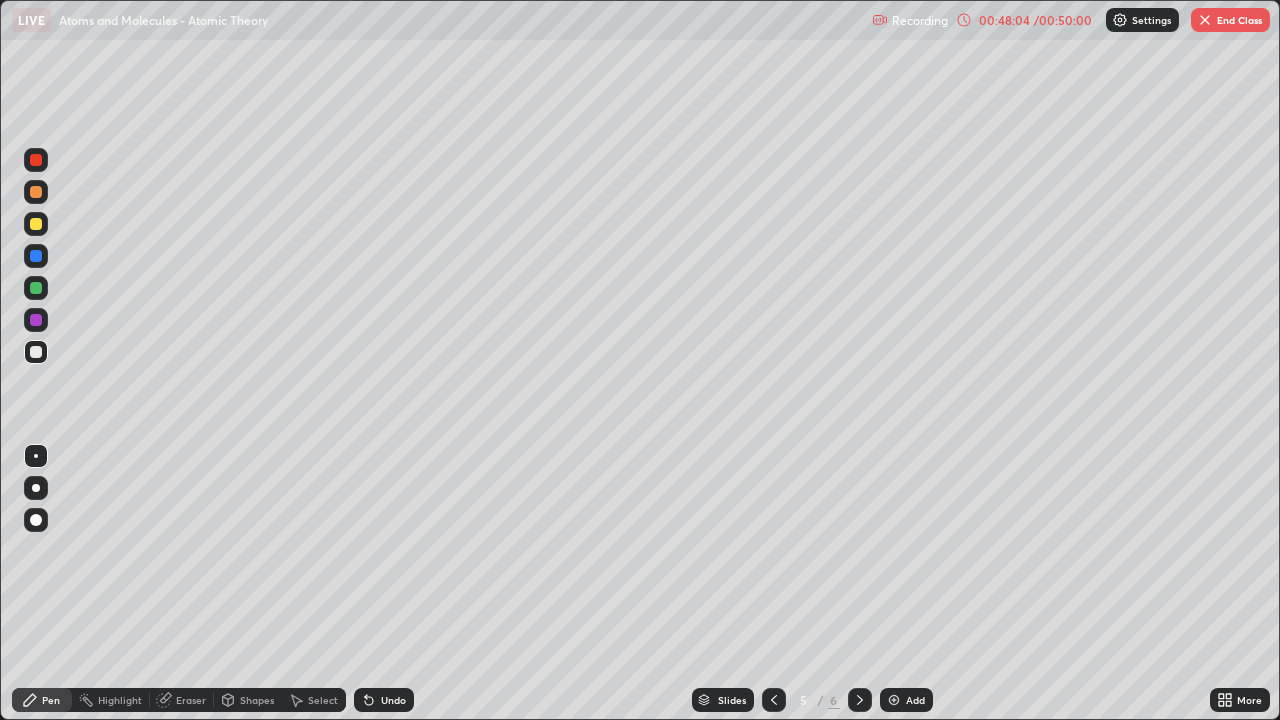 click 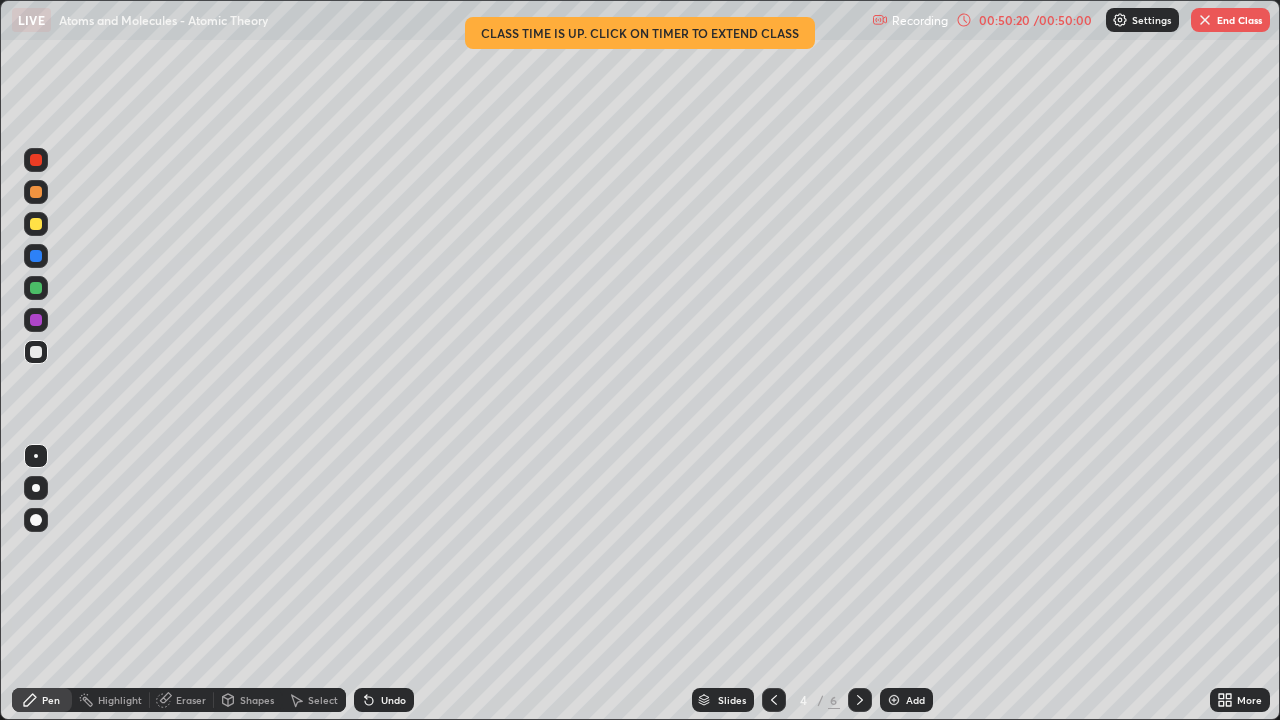 click on "End Class" at bounding box center [1230, 20] 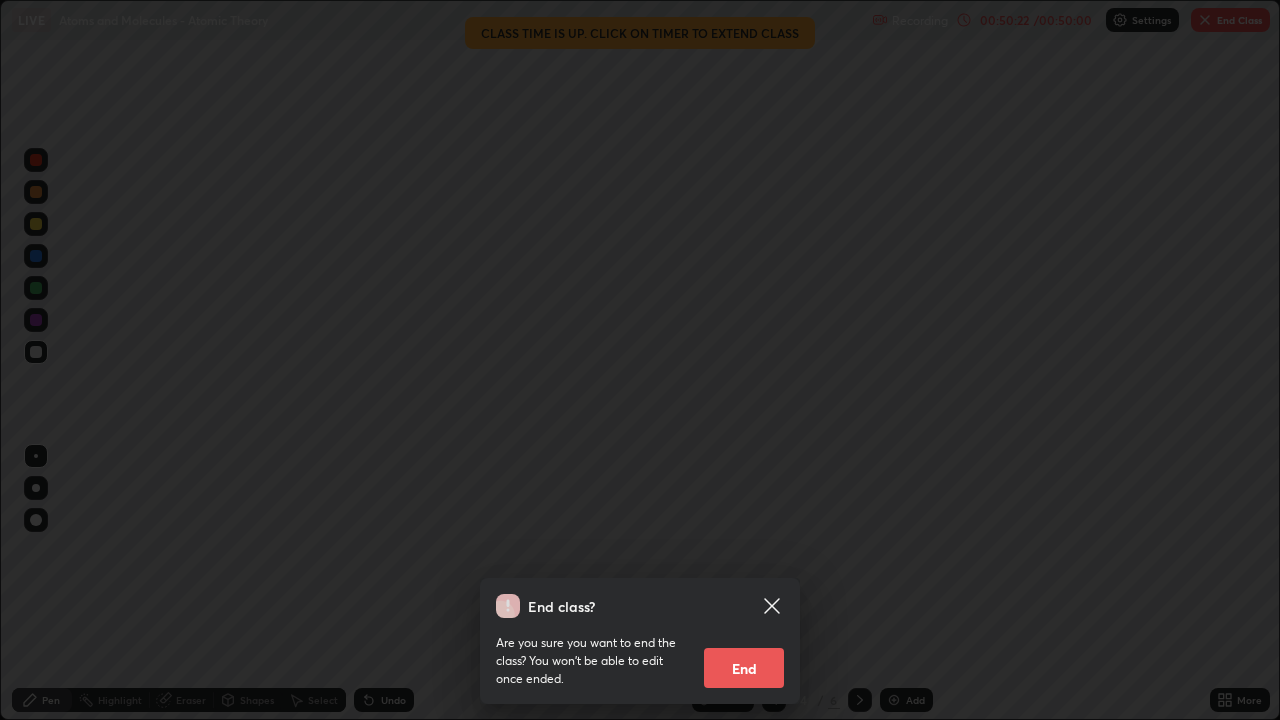 click on "End" at bounding box center (744, 668) 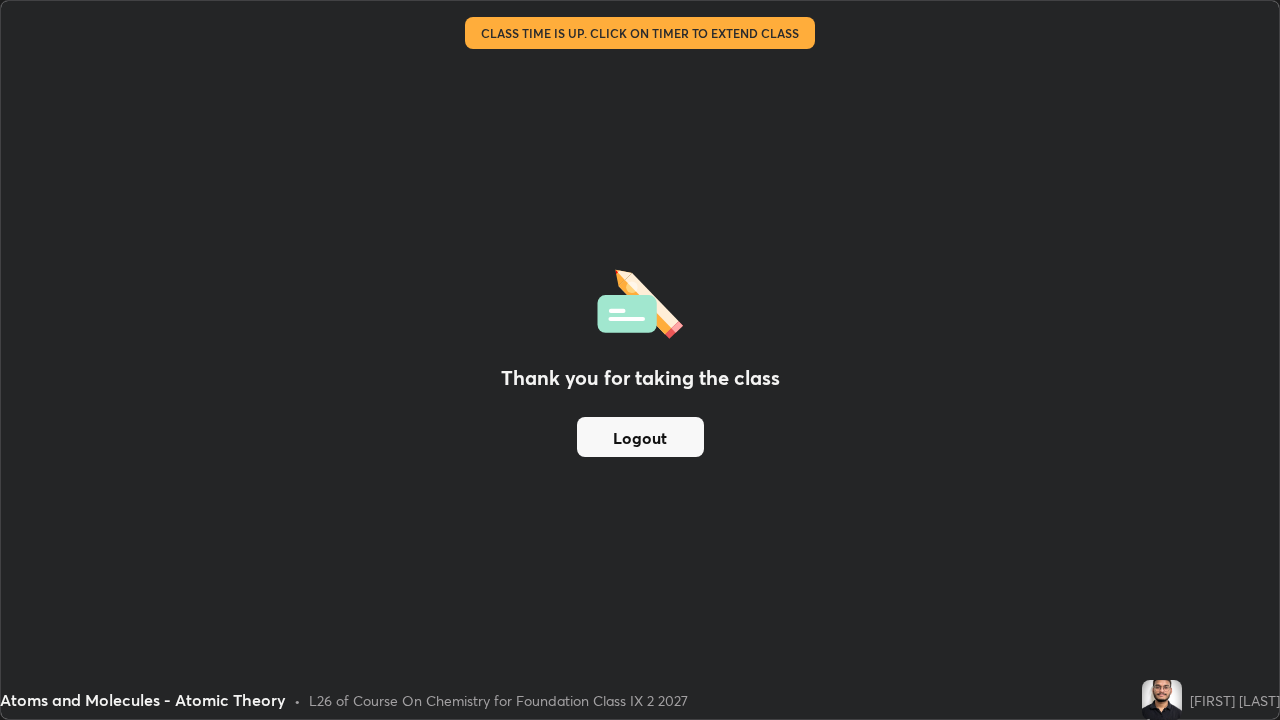click on "Logout" at bounding box center [640, 437] 